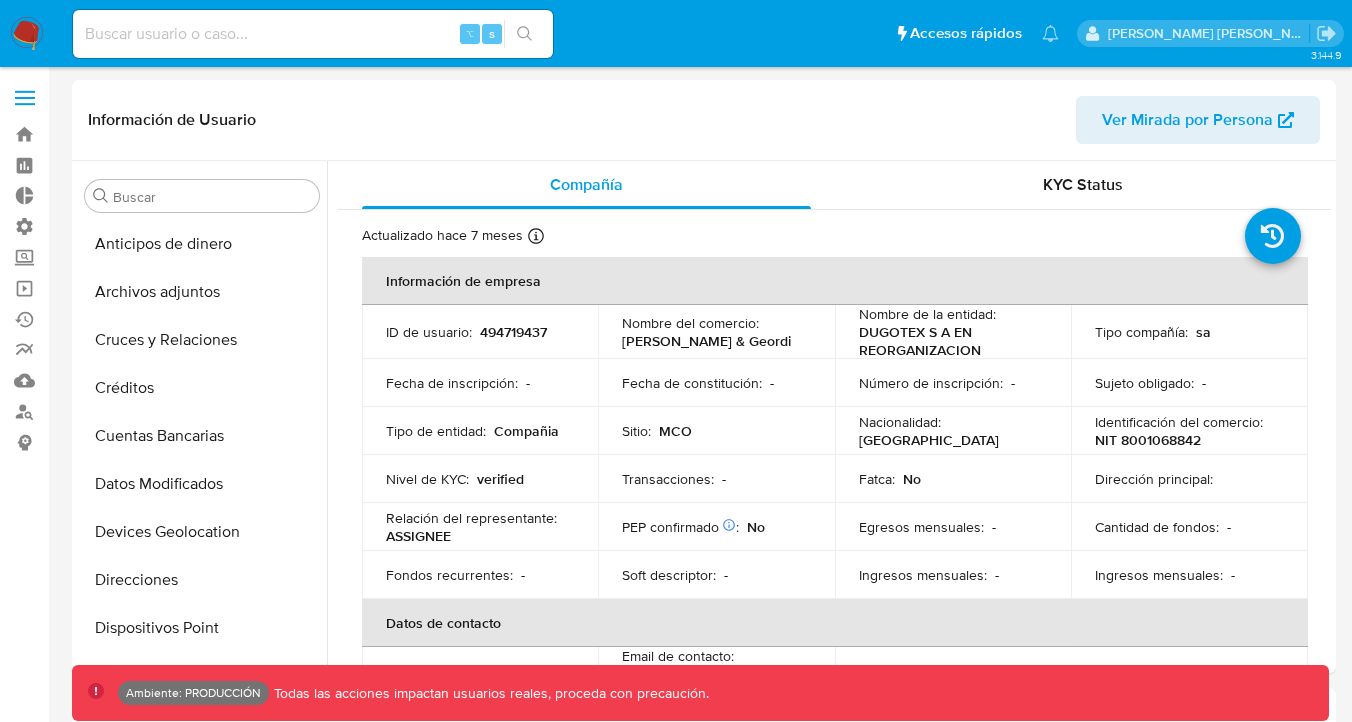 select on "10" 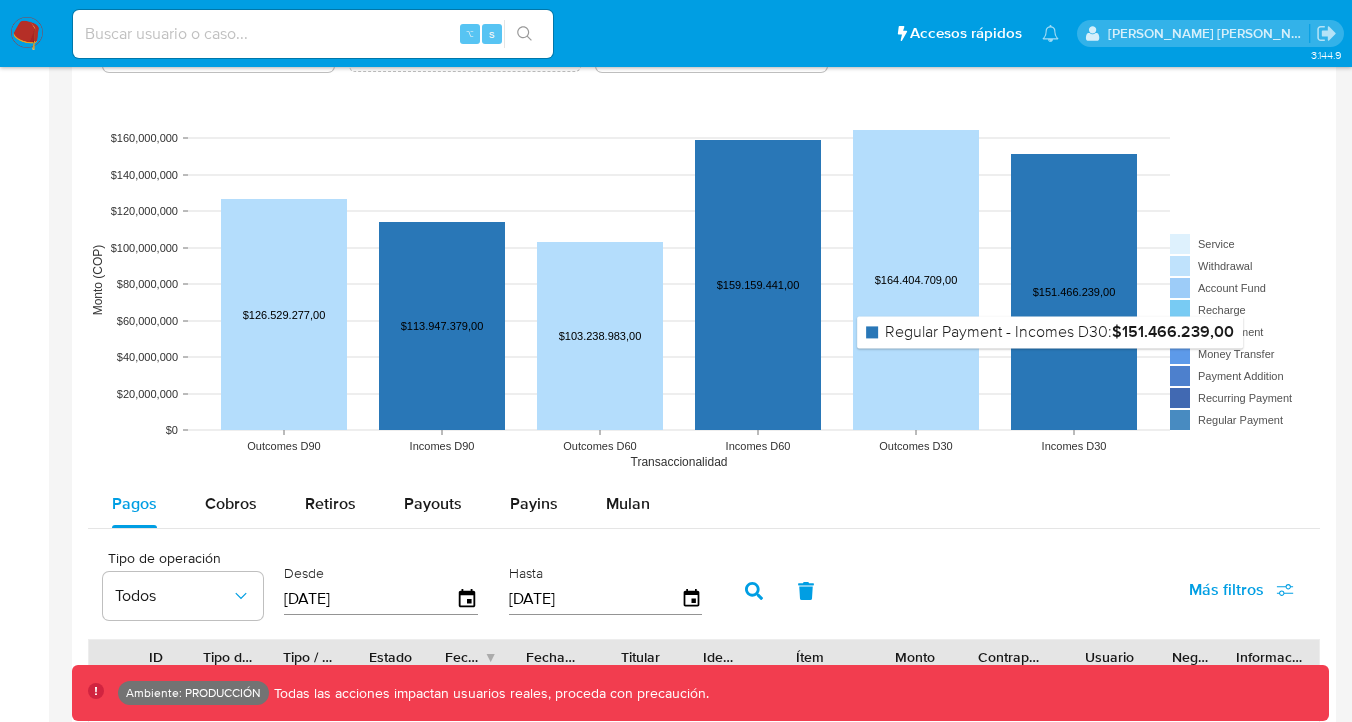 scroll, scrollTop: 797, scrollLeft: 0, axis: vertical 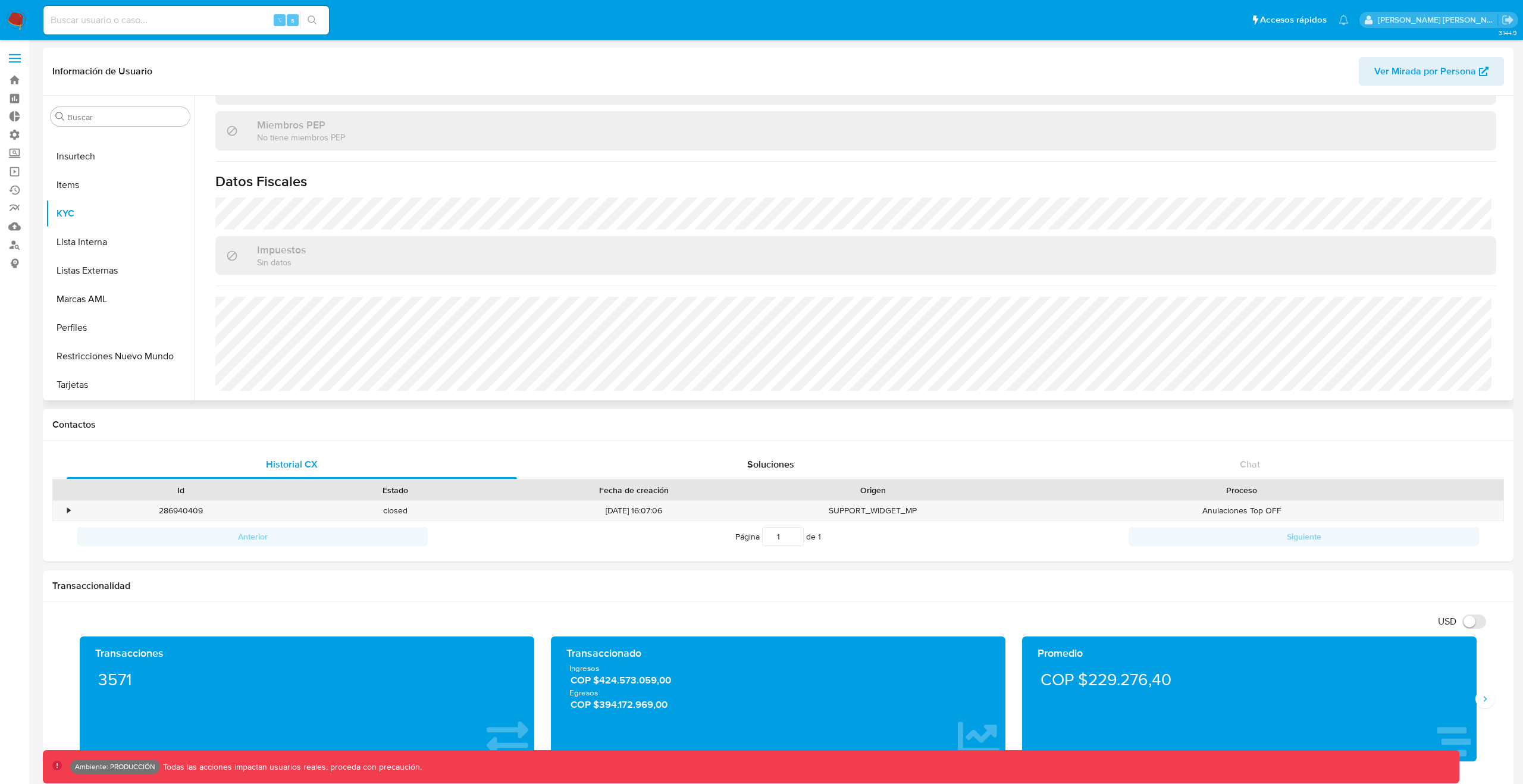 click on "Ver Mirada por Persona" at bounding box center [1425, 71] 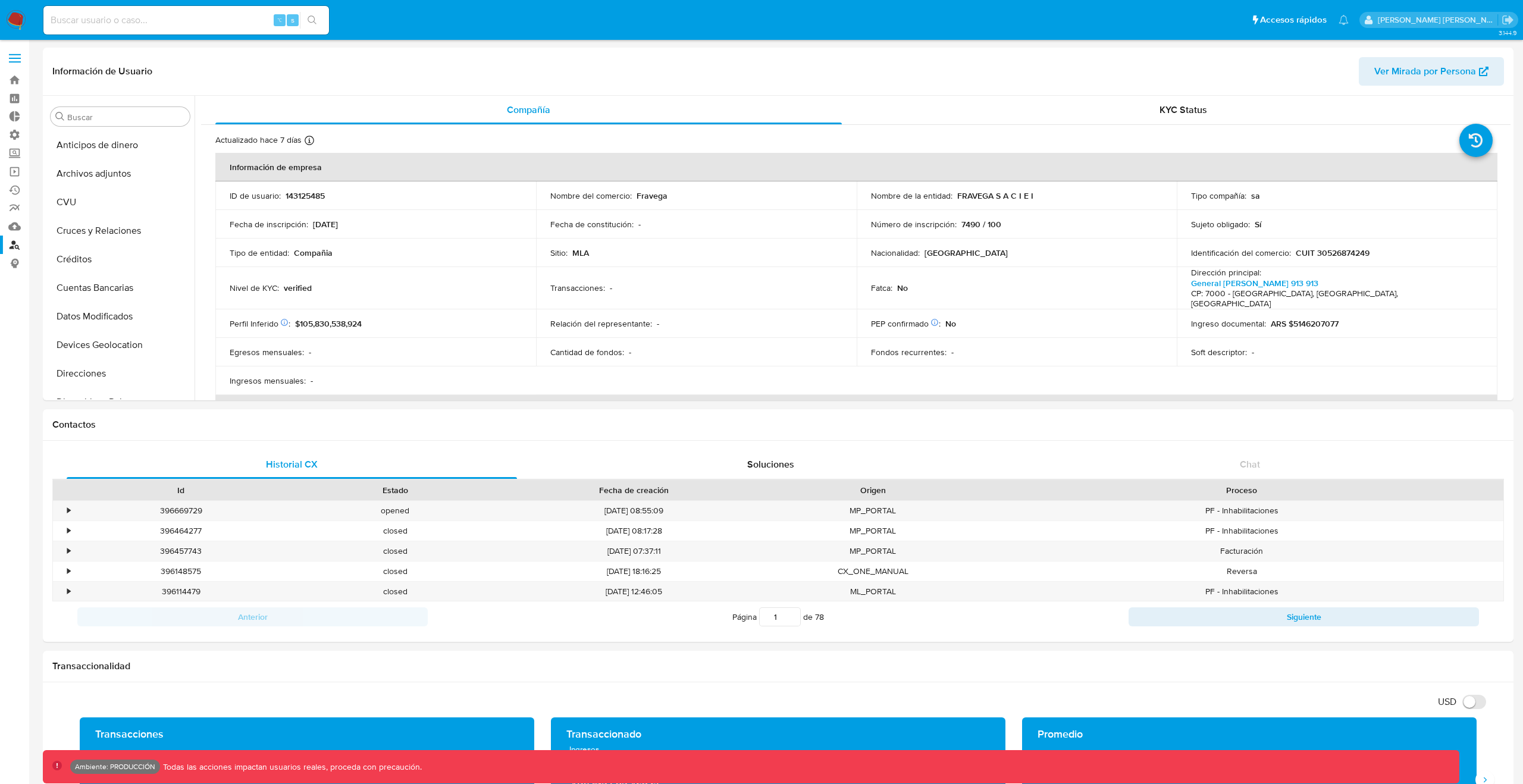 select on "10" 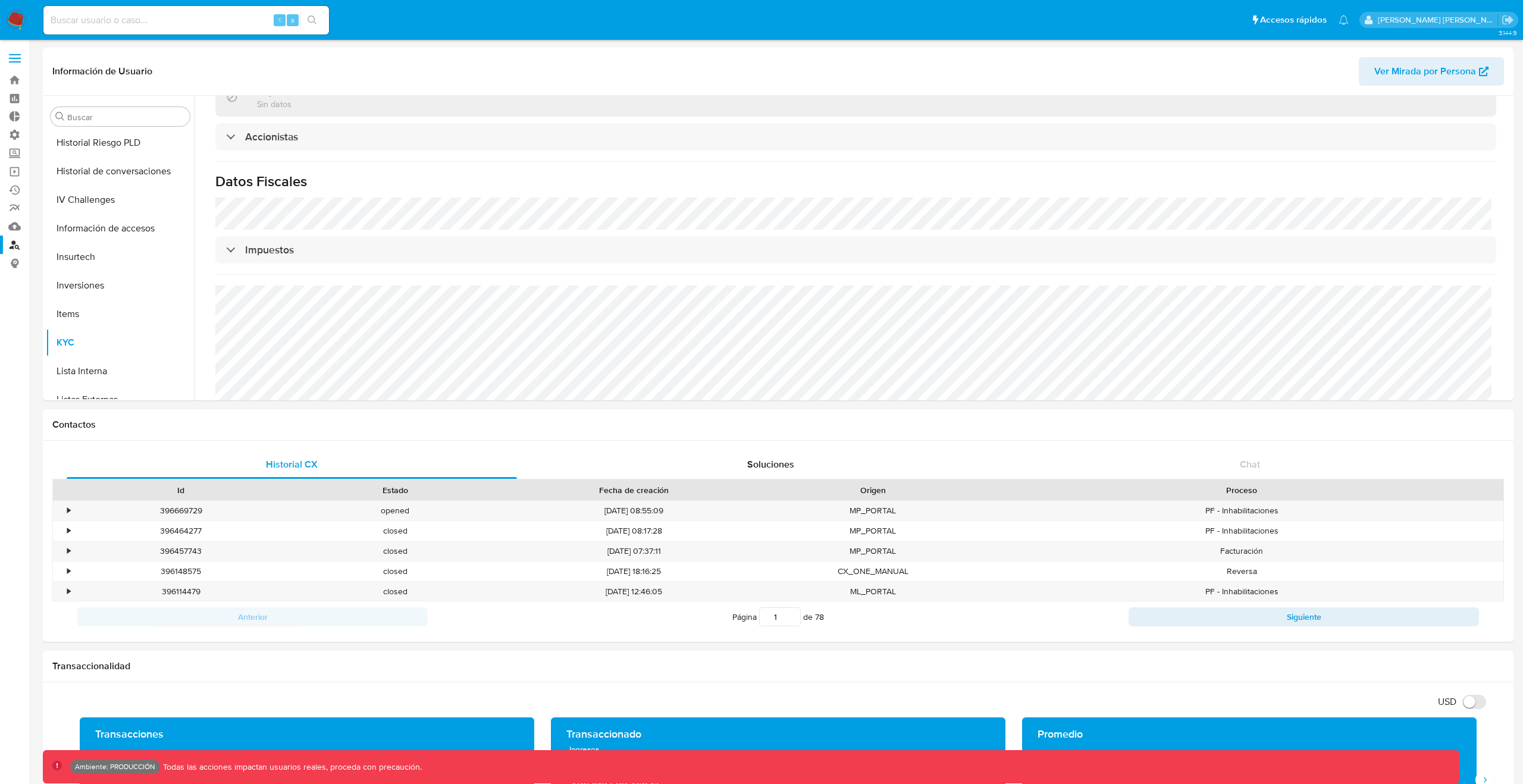 scroll, scrollTop: 402, scrollLeft: 0, axis: vertical 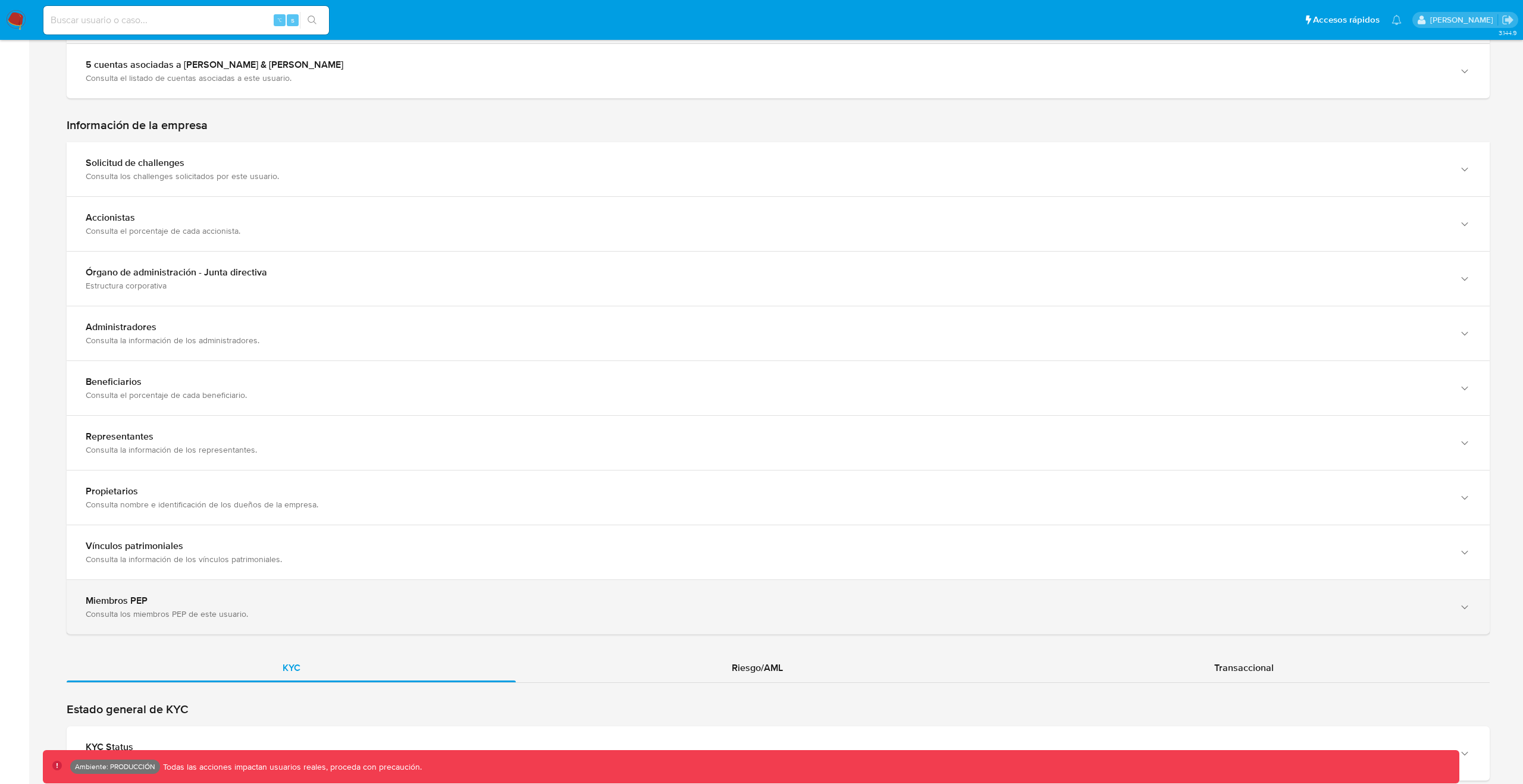 click on "Miembros PEP" at bounding box center [766, 601] 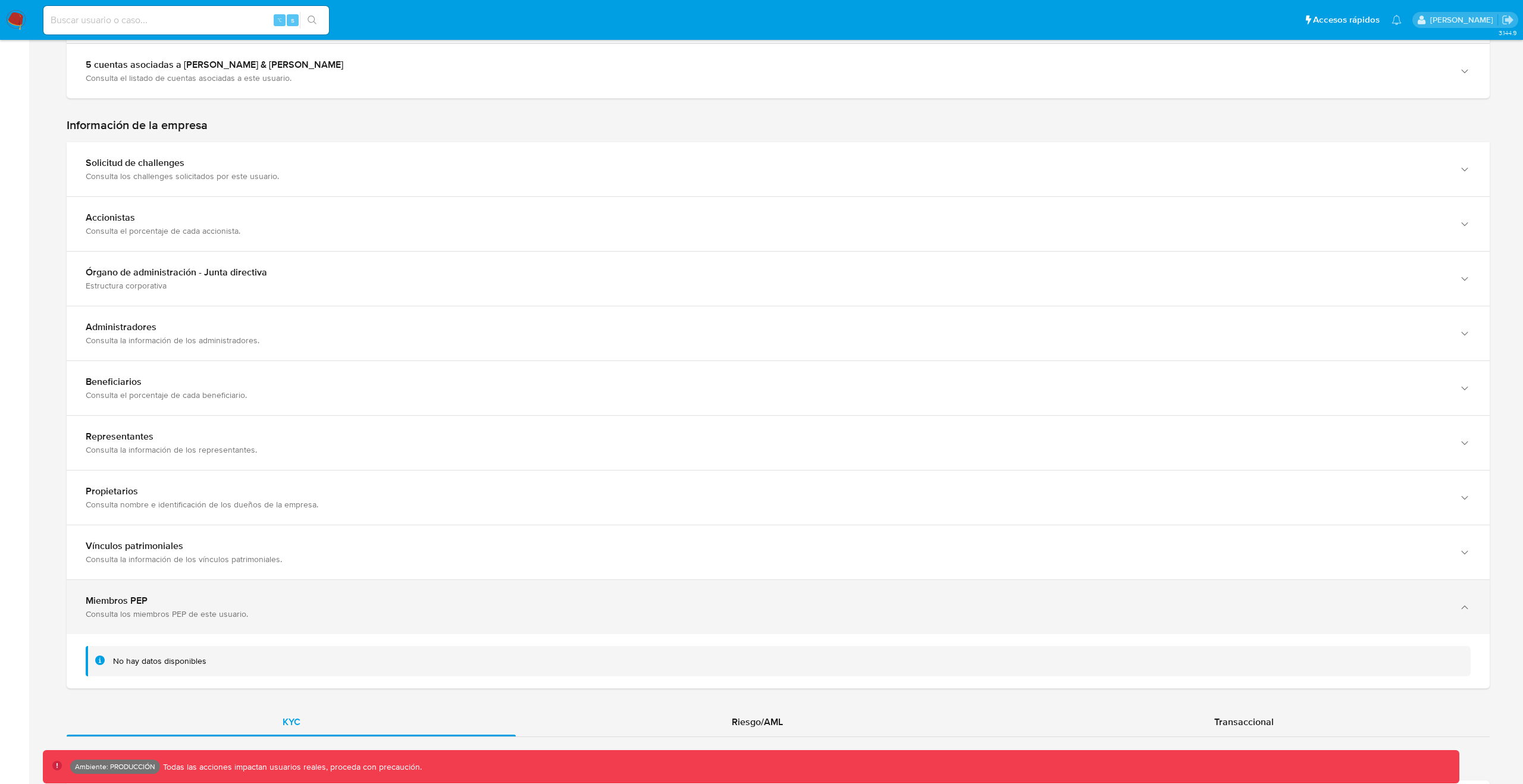 click on "Miembros PEP" at bounding box center (766, 601) 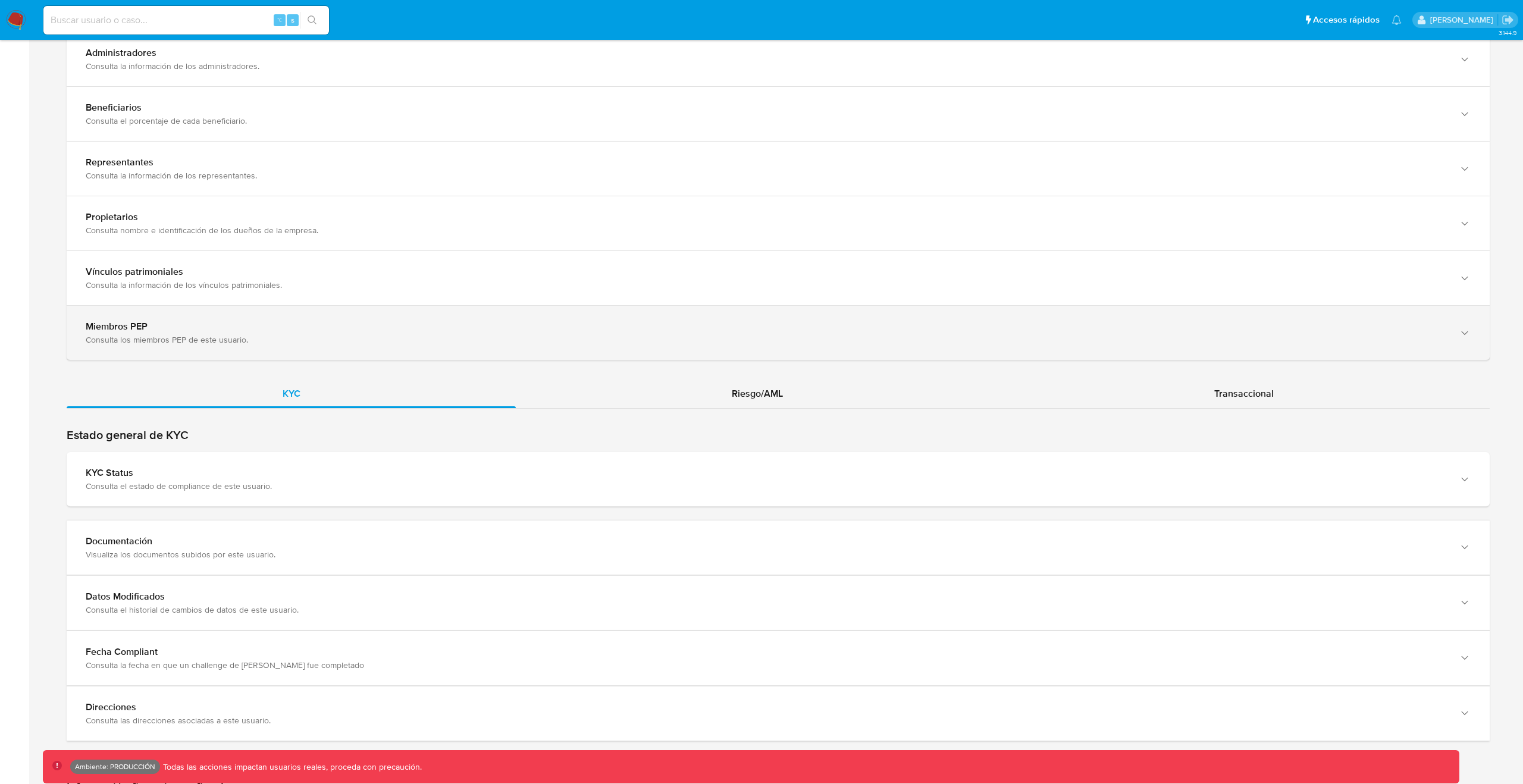 scroll, scrollTop: 1063, scrollLeft: 0, axis: vertical 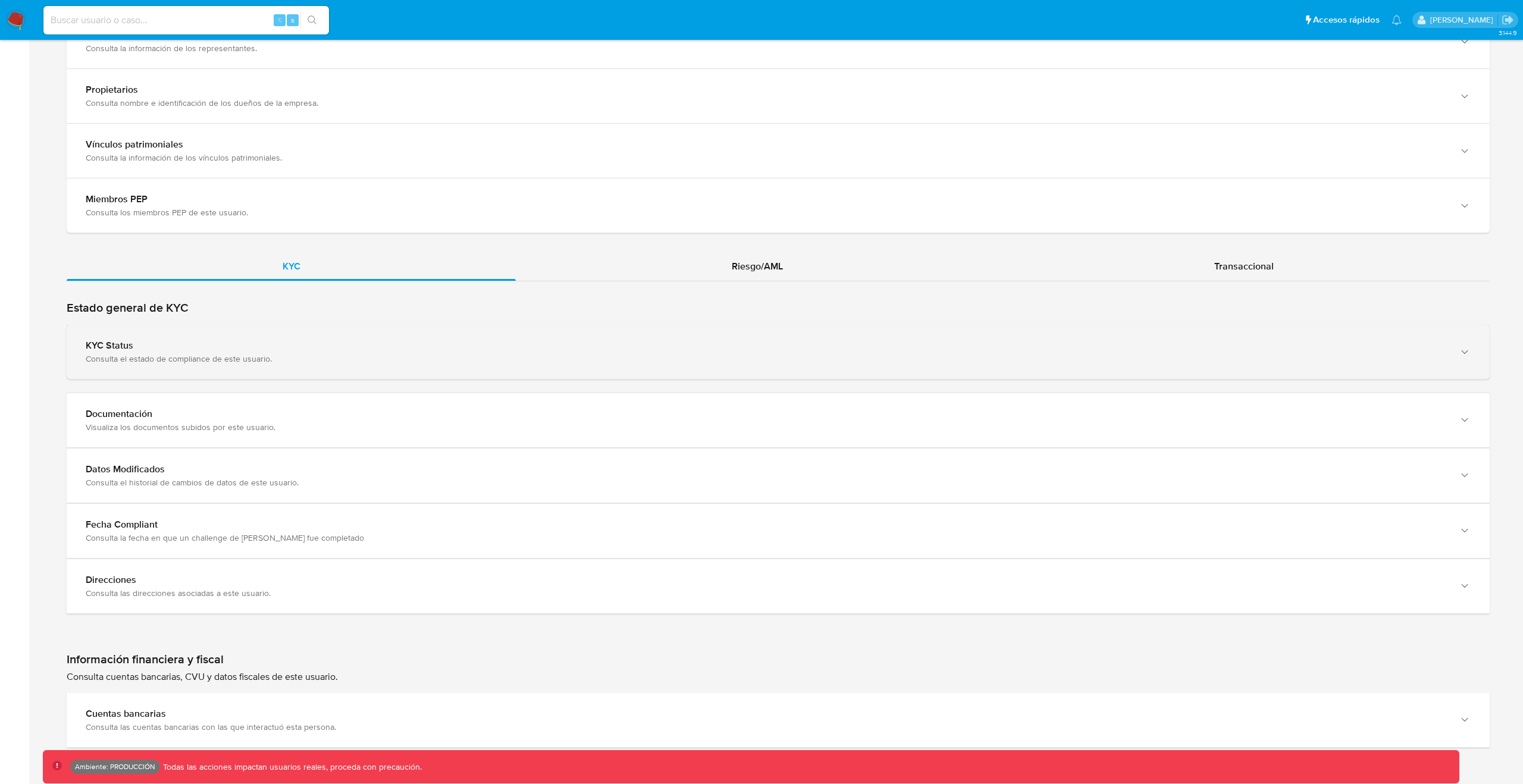 click on "Consulta el estado de compliance de este usuario." at bounding box center (766, 359) 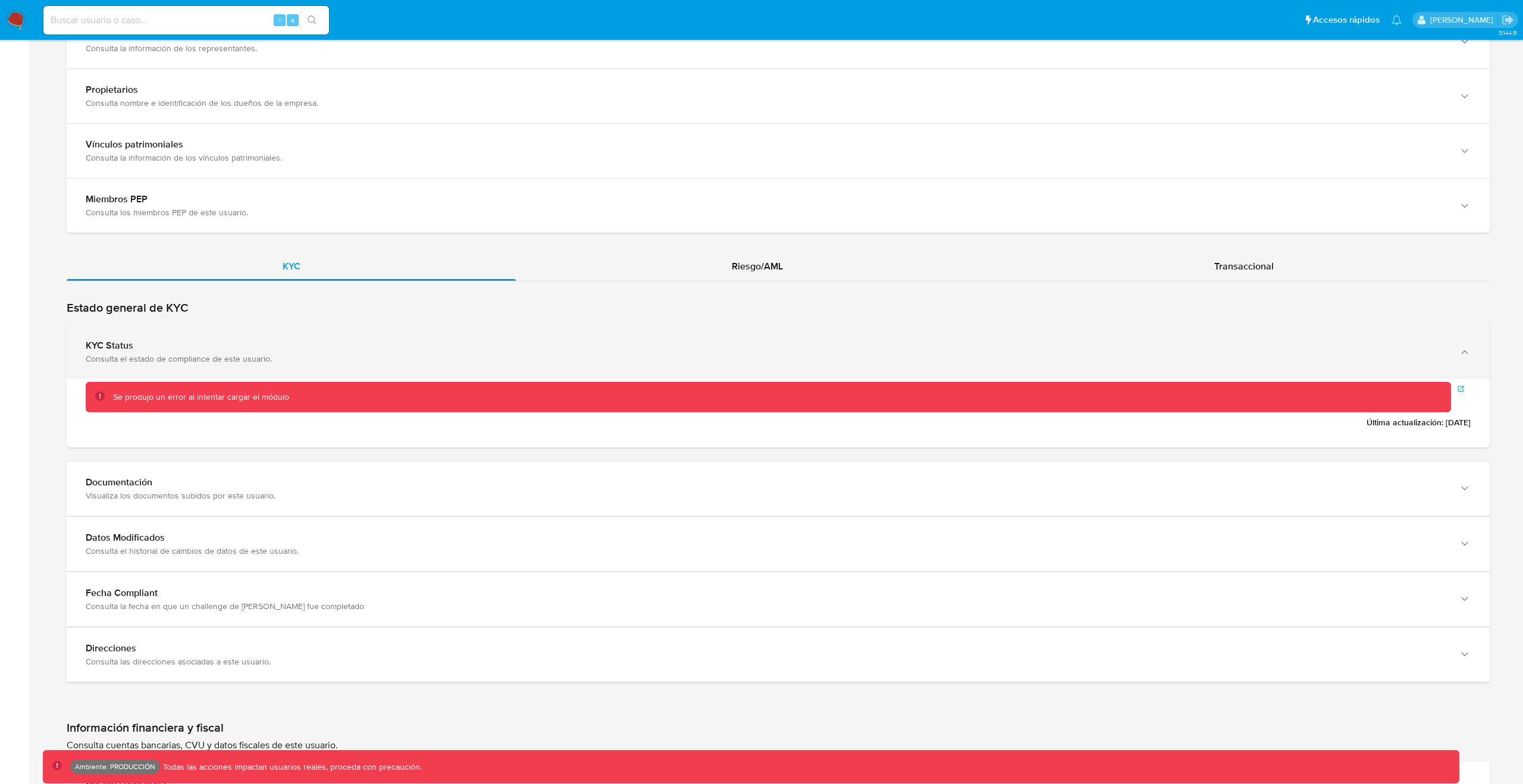 click on "Consulta el estado de compliance de este usuario." at bounding box center [766, 359] 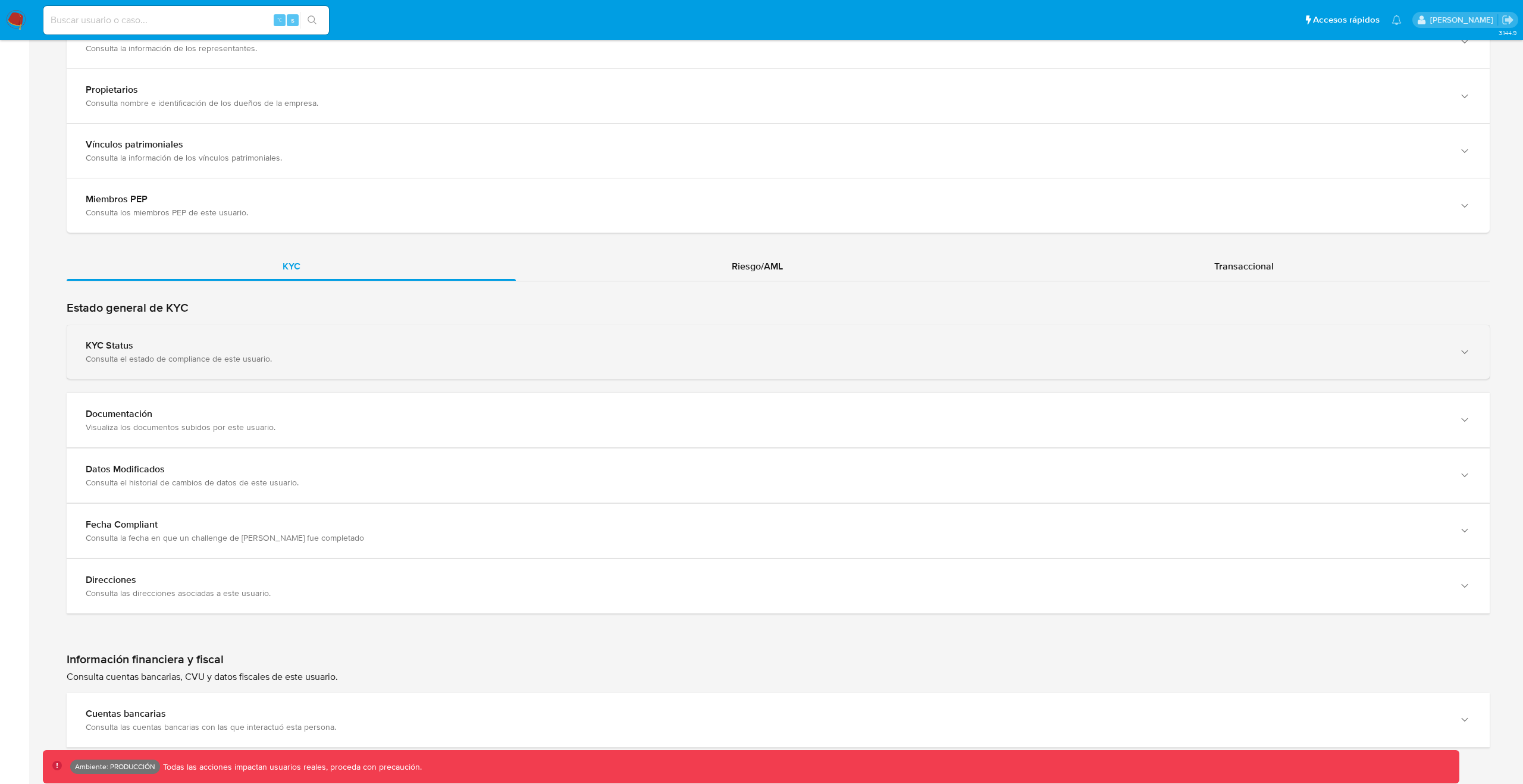 click on "Consulta el estado de compliance de este usuario." at bounding box center [766, 359] 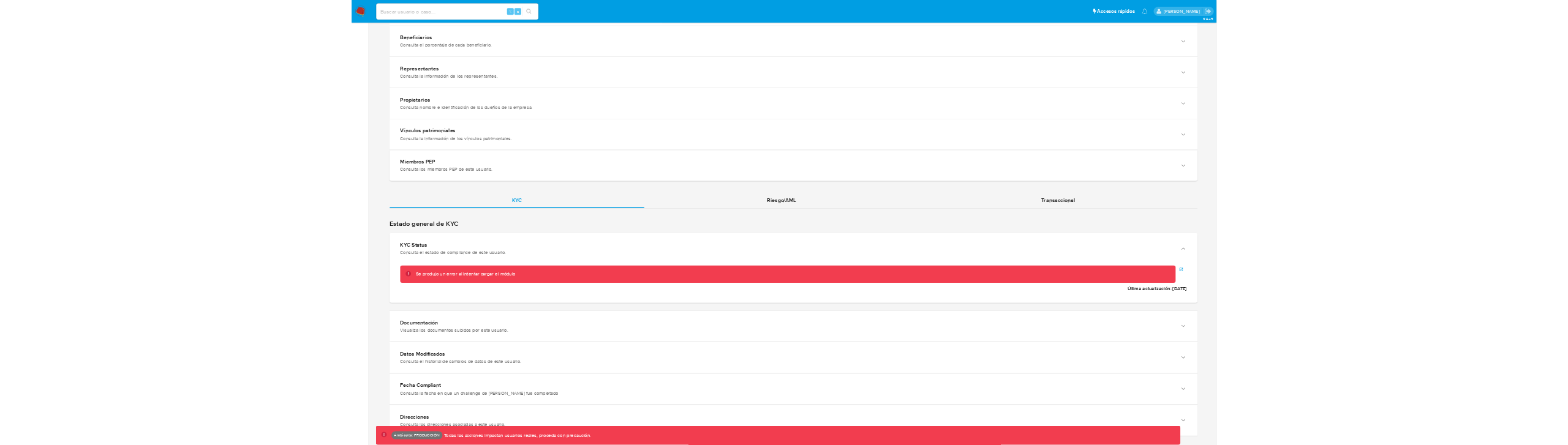 scroll, scrollTop: 1007, scrollLeft: 0, axis: vertical 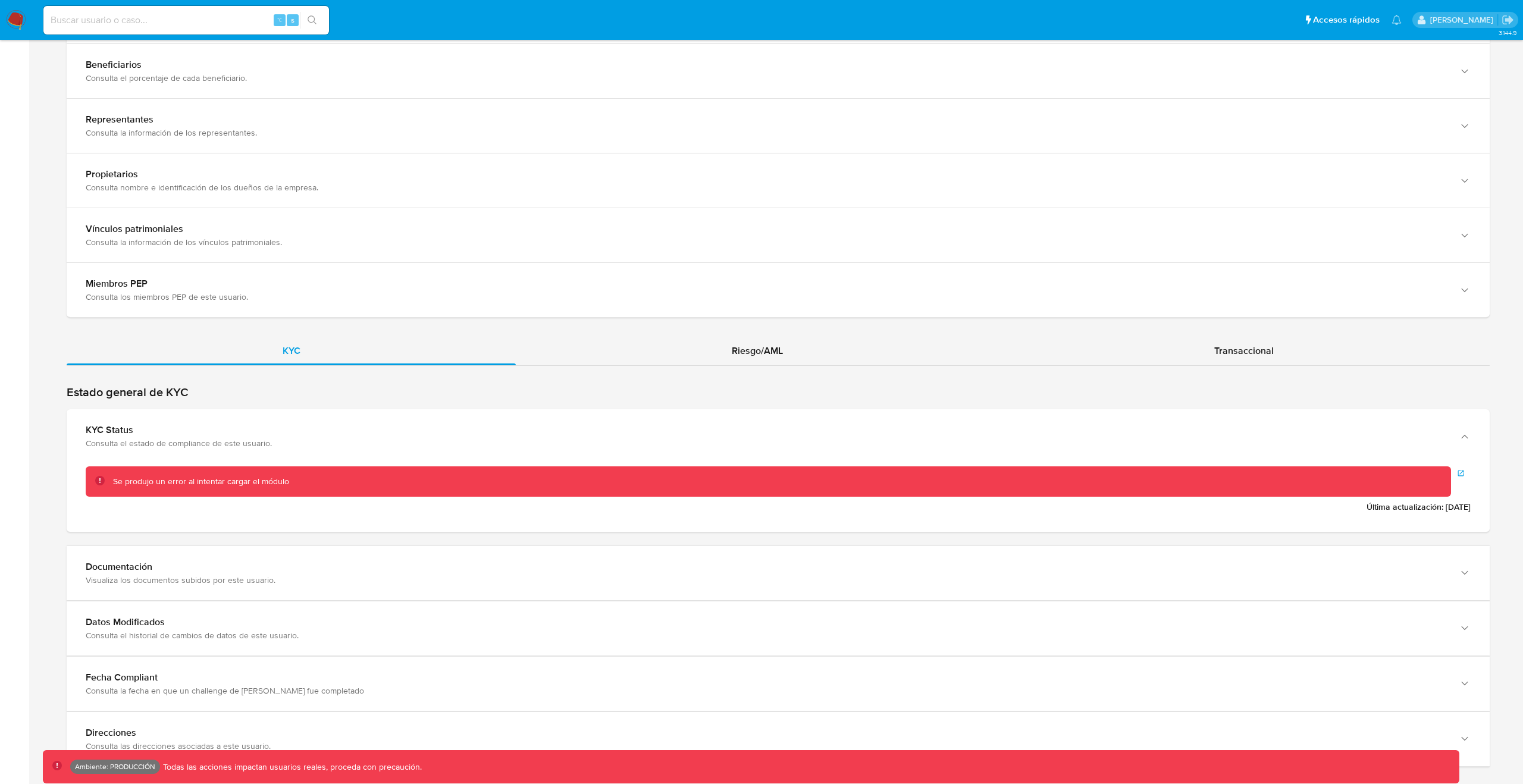 type 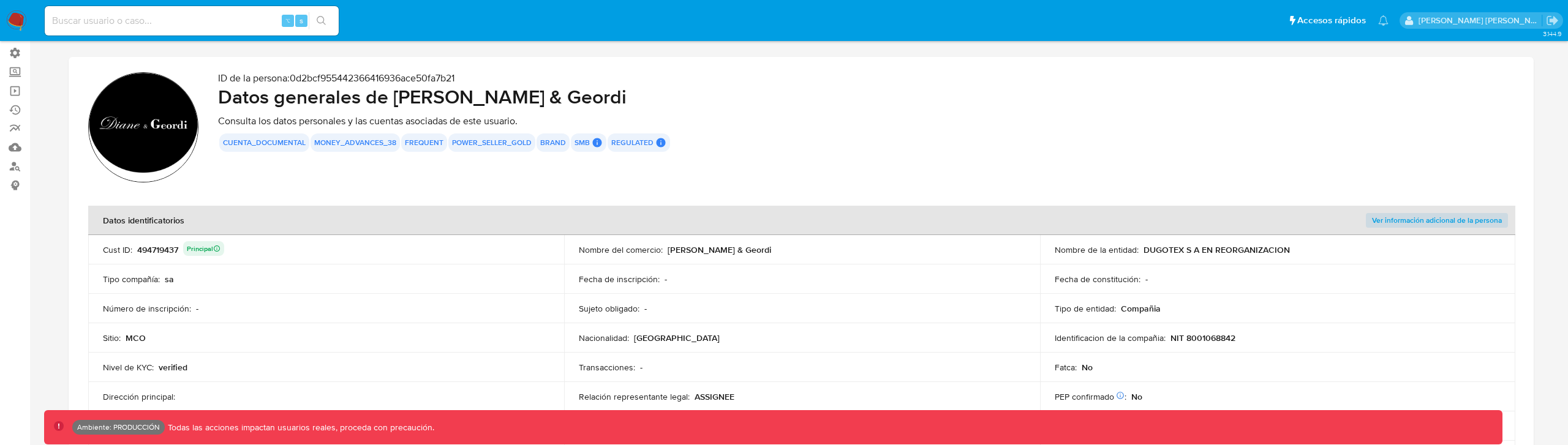 scroll, scrollTop: 348, scrollLeft: 0, axis: vertical 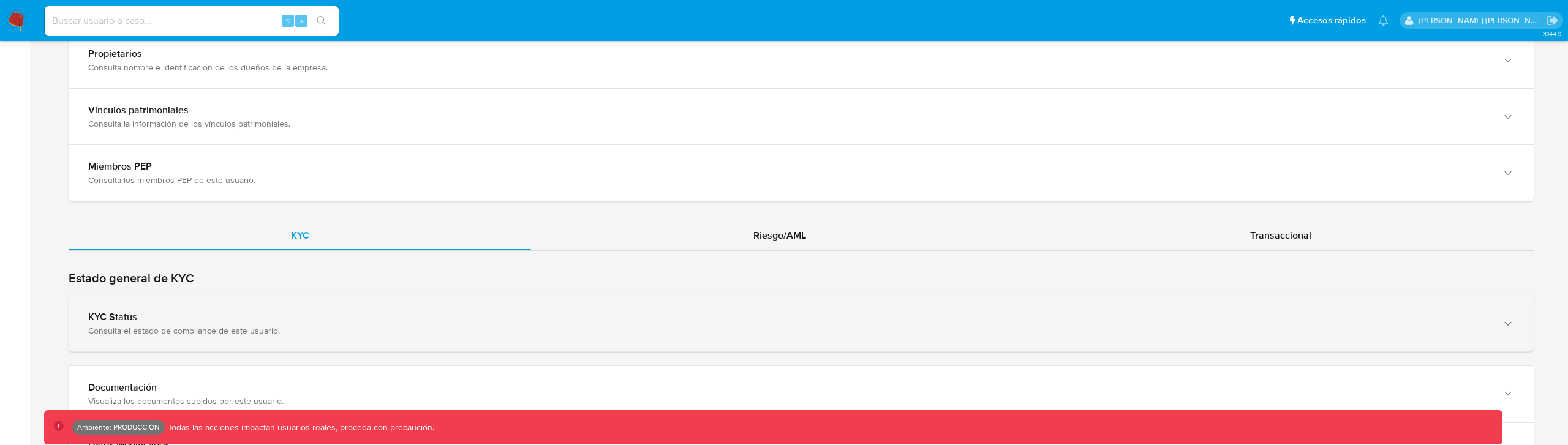 click on "KYC Status Consulta el estado de compliance de este usuario." at bounding box center [801, 323] 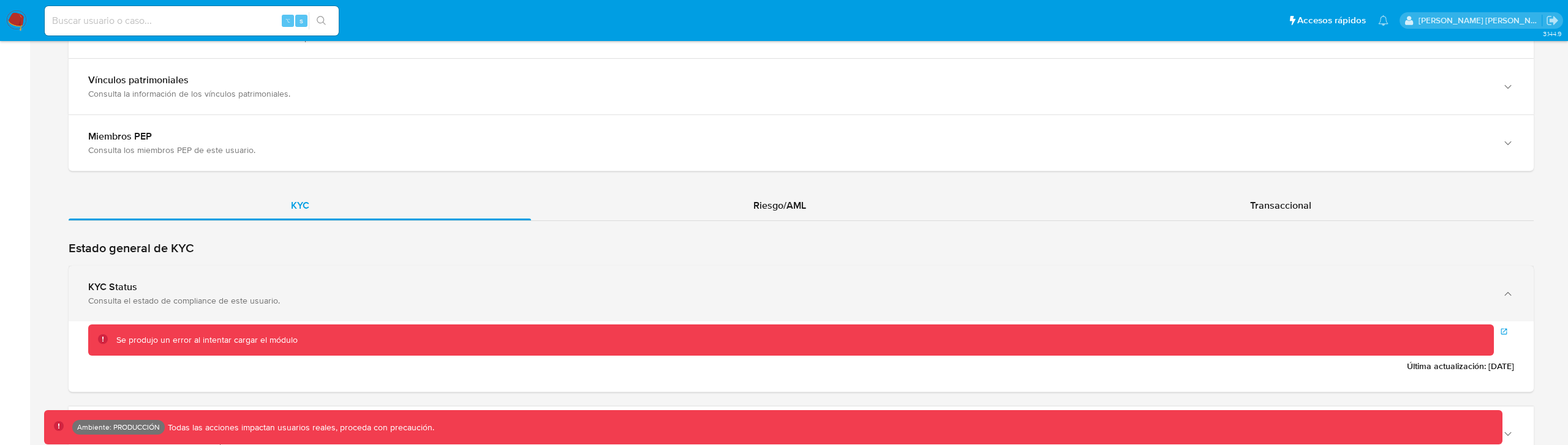 scroll, scrollTop: 1169, scrollLeft: 0, axis: vertical 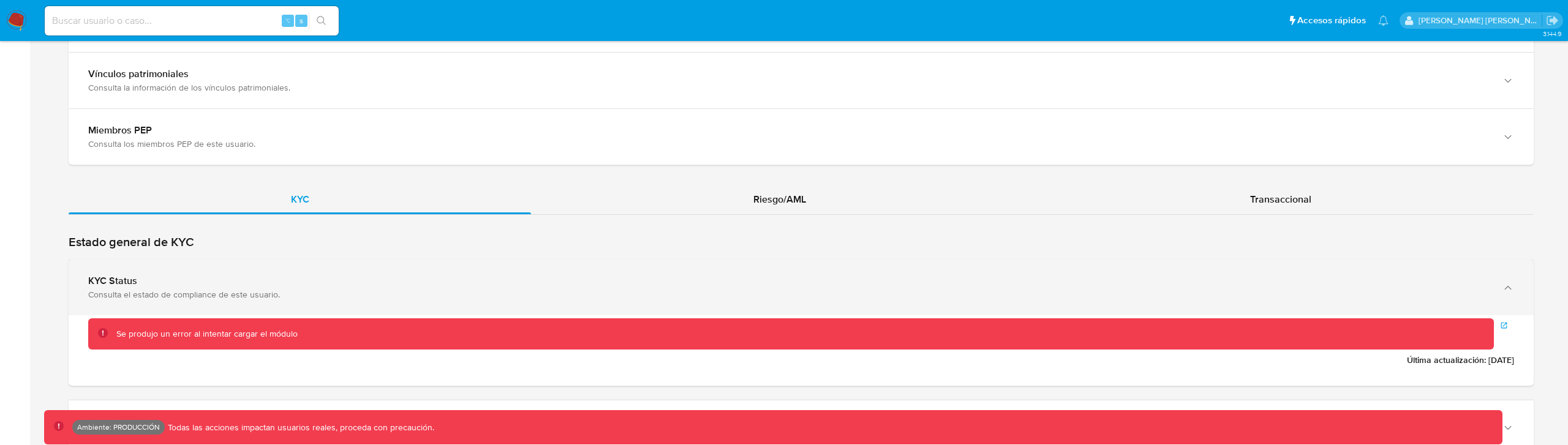 type 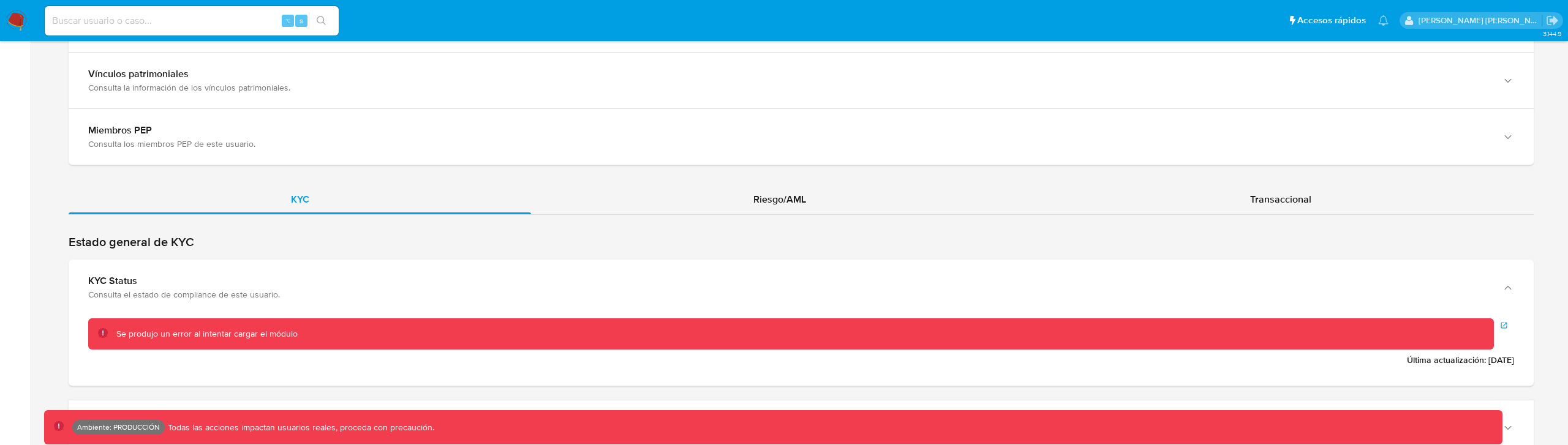 click on "Se produjo un error al intentar cargar el módulo" at bounding box center [800, 334] 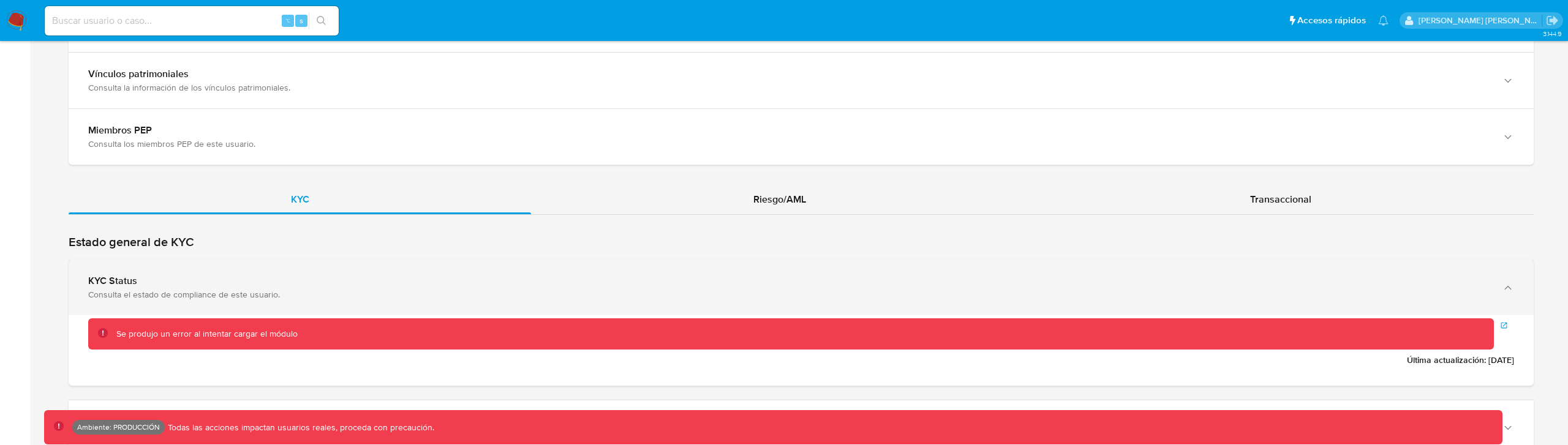 click on "Consulta el estado de compliance de este usuario." at bounding box center [789, 294] 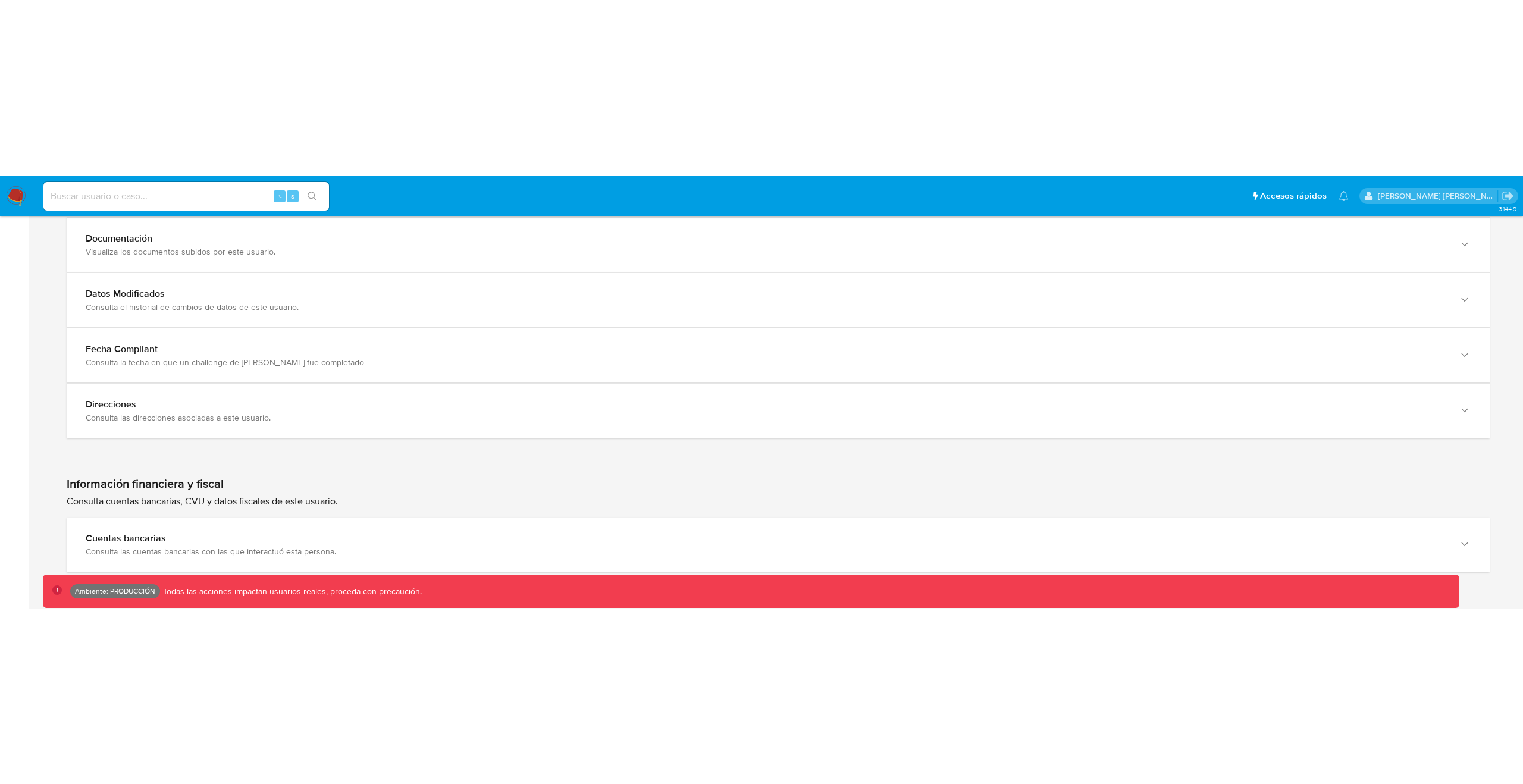 scroll, scrollTop: 1063, scrollLeft: 0, axis: vertical 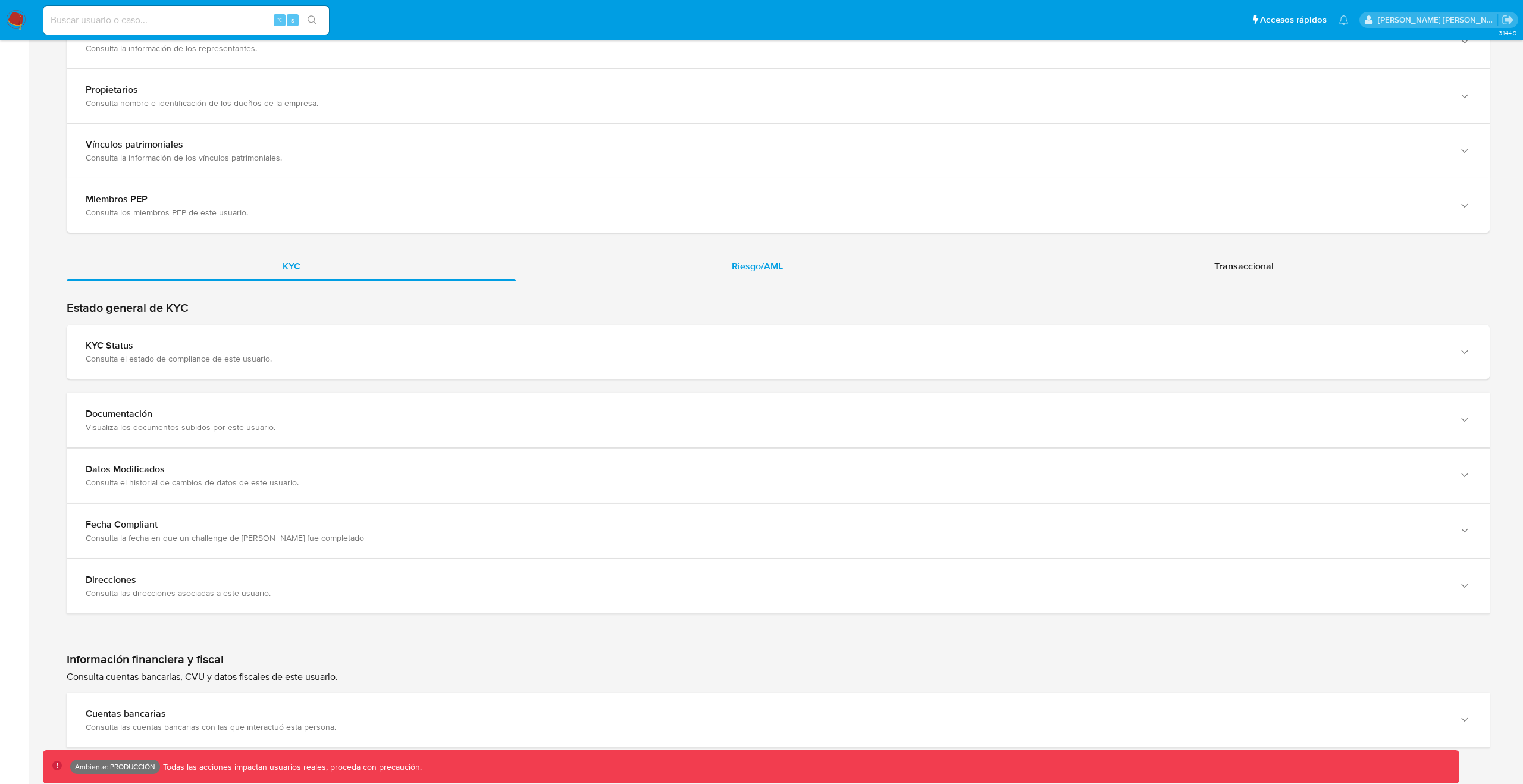 click on "Riesgo/AML" at bounding box center [757, 266] 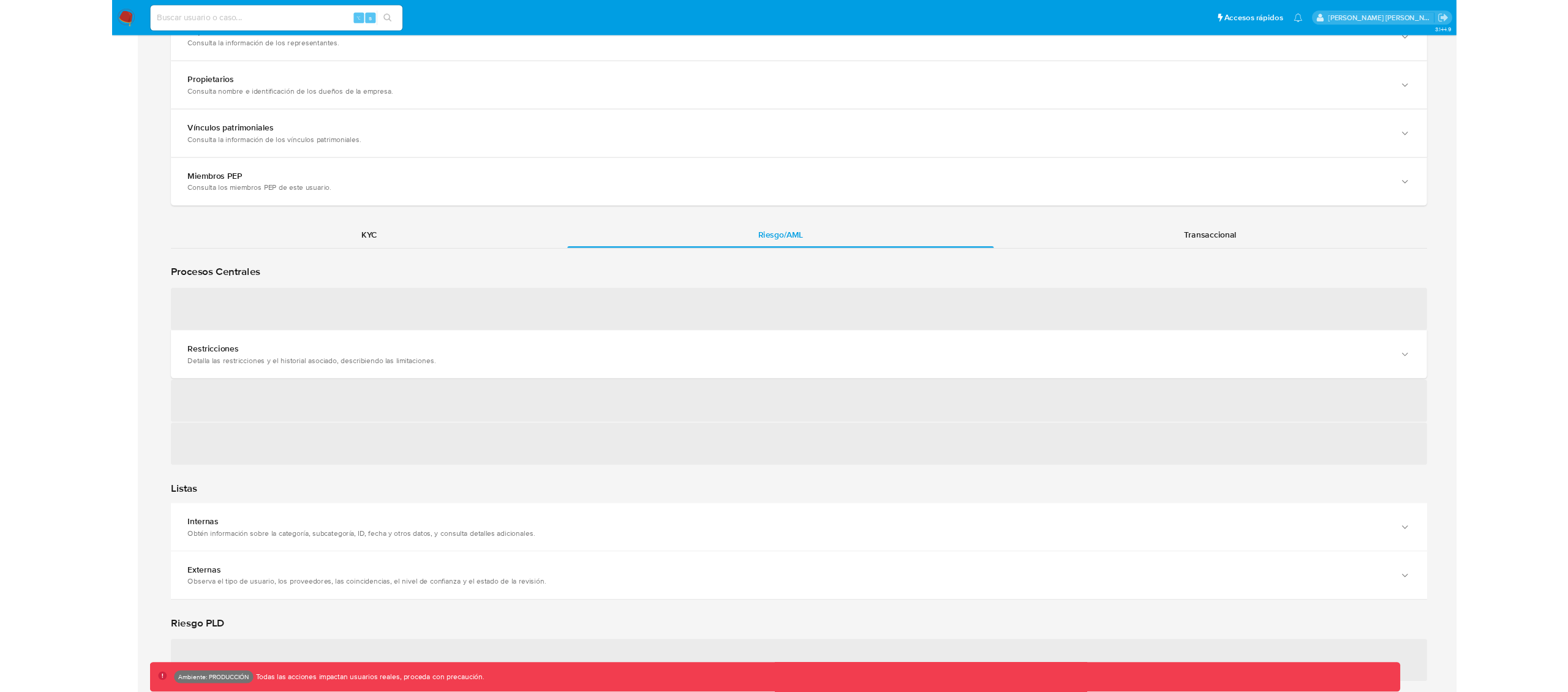 scroll, scrollTop: 1153, scrollLeft: 0, axis: vertical 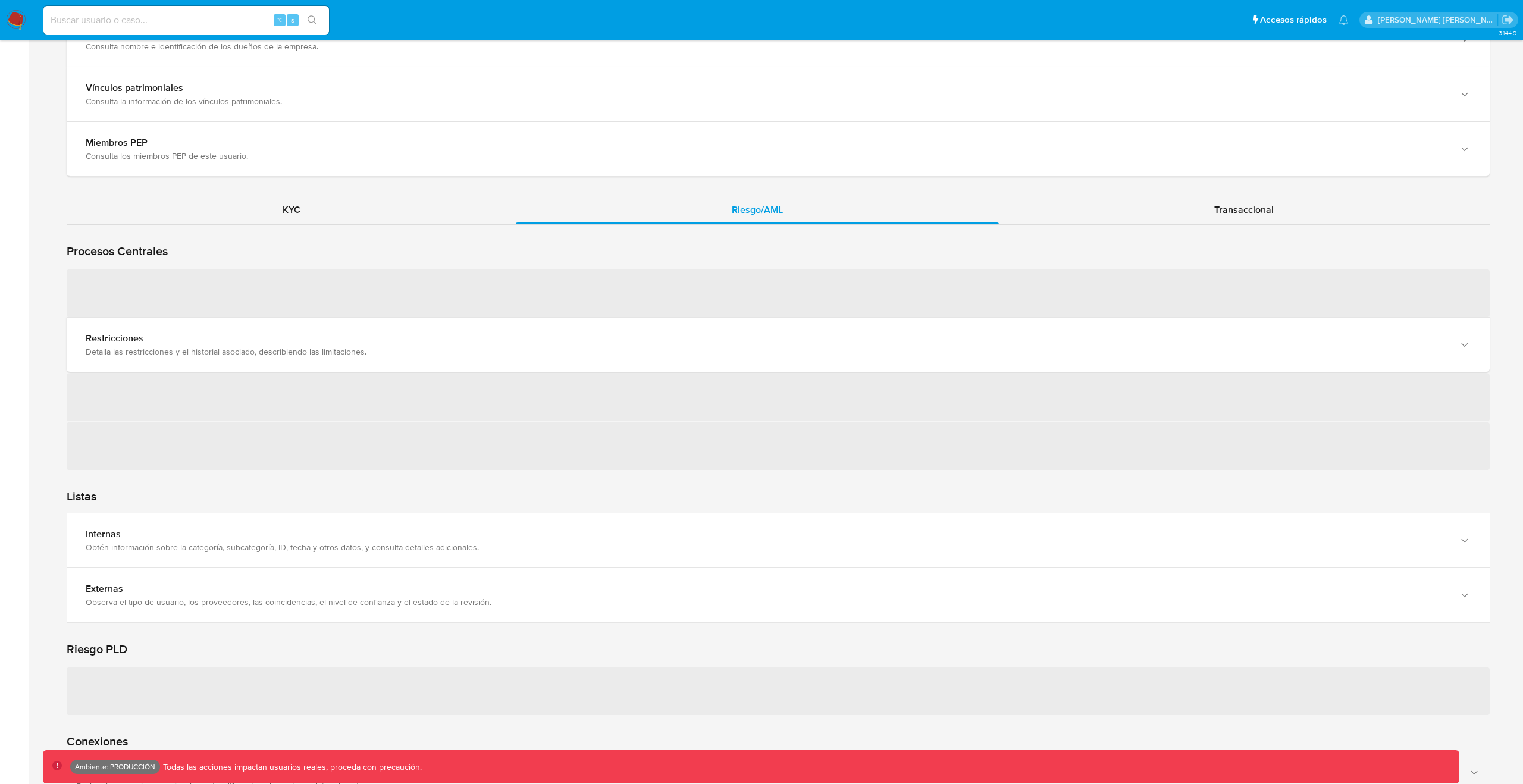 type 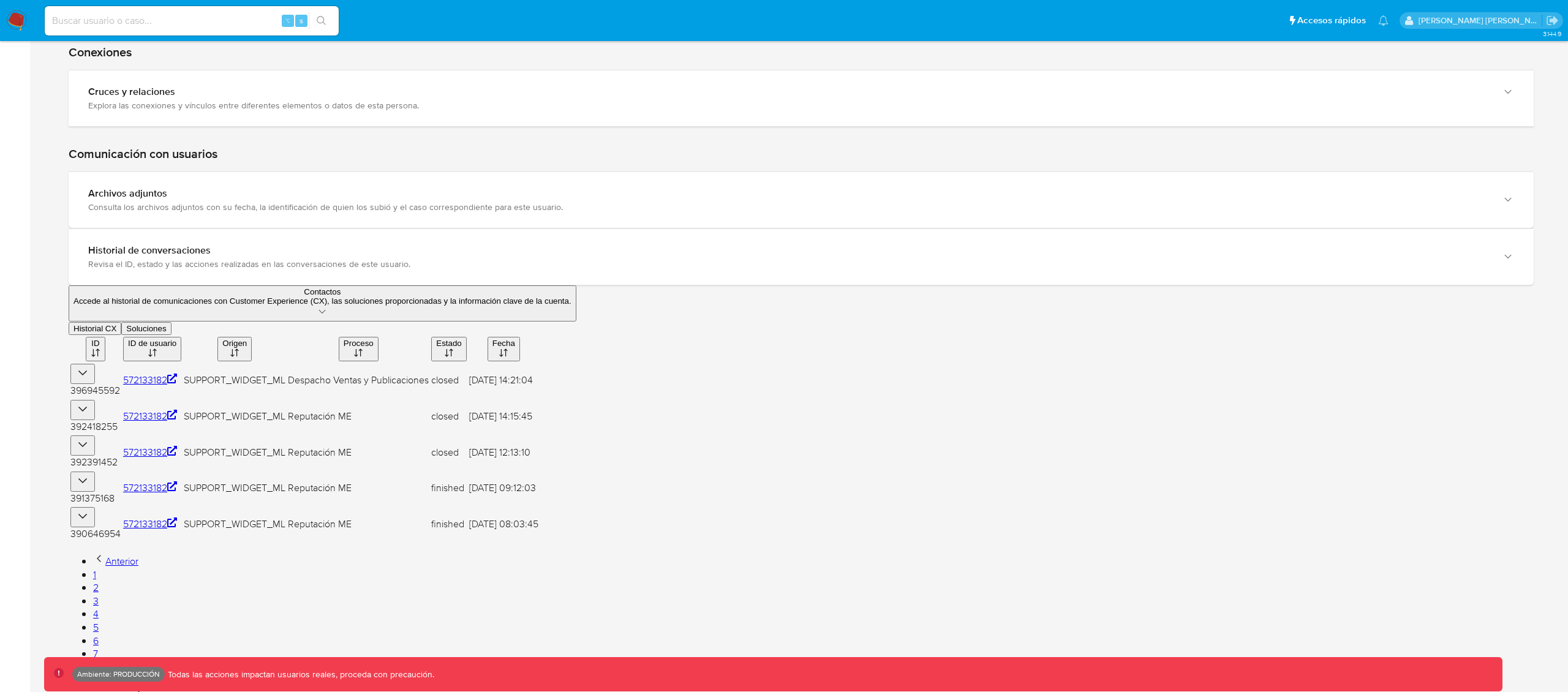 scroll, scrollTop: 1906, scrollLeft: 0, axis: vertical 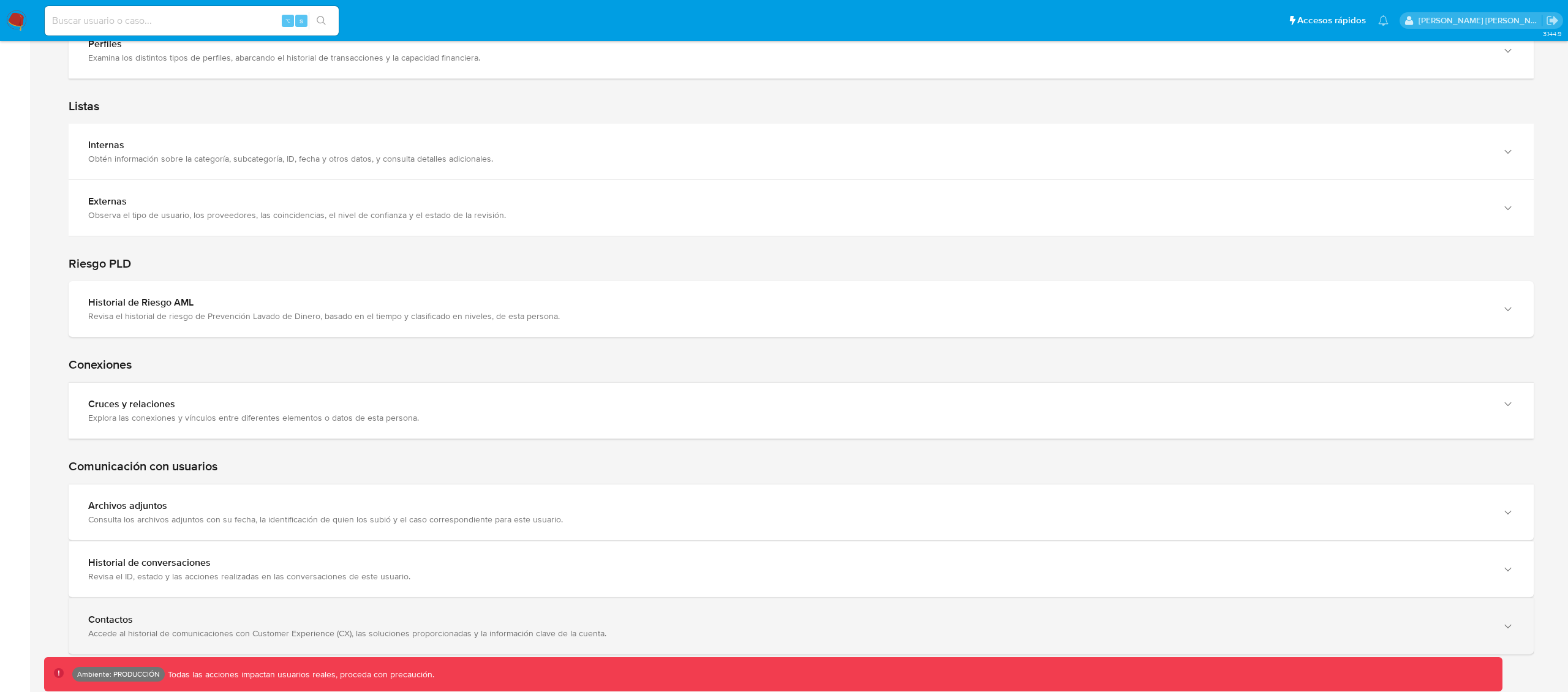 click on "Contactos" at bounding box center [789, 620] 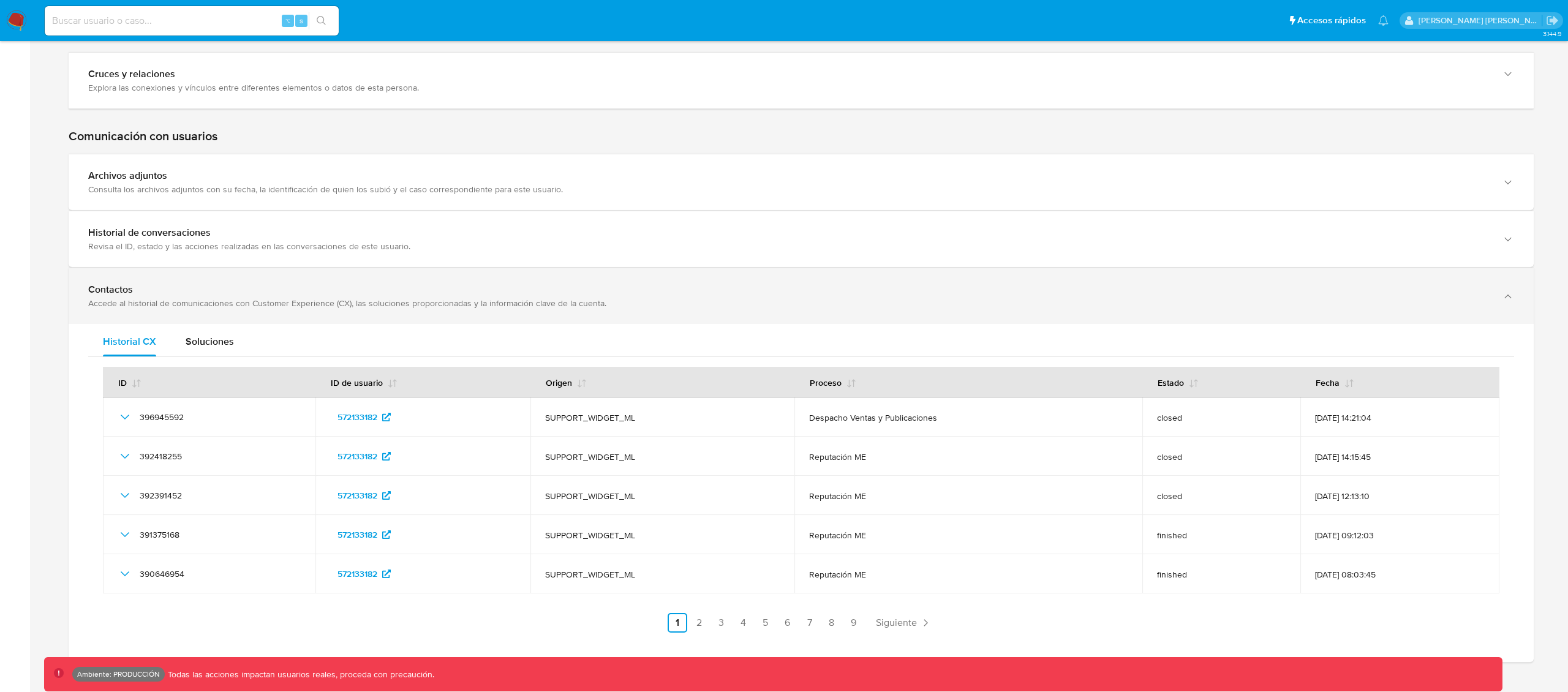 click at bounding box center [1507, 296] 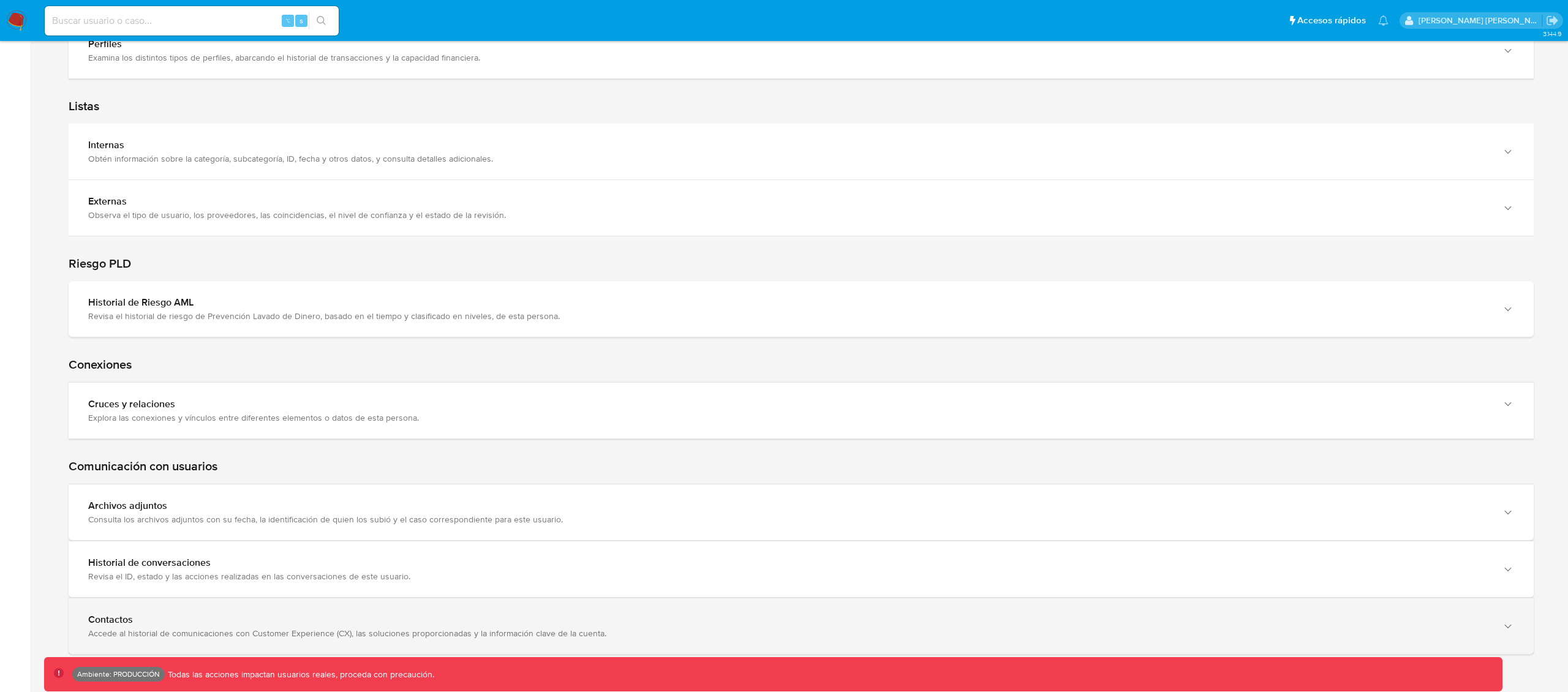click 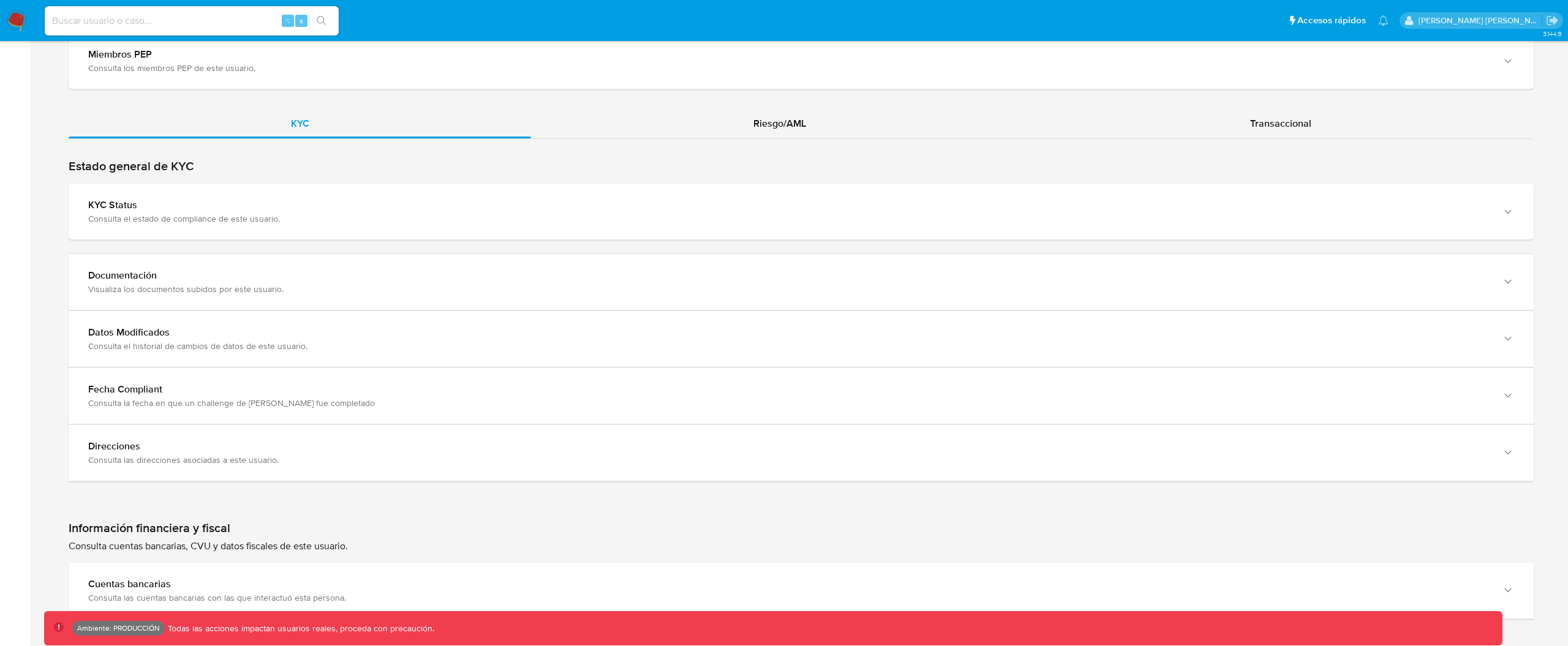 scroll, scrollTop: 1252, scrollLeft: 0, axis: vertical 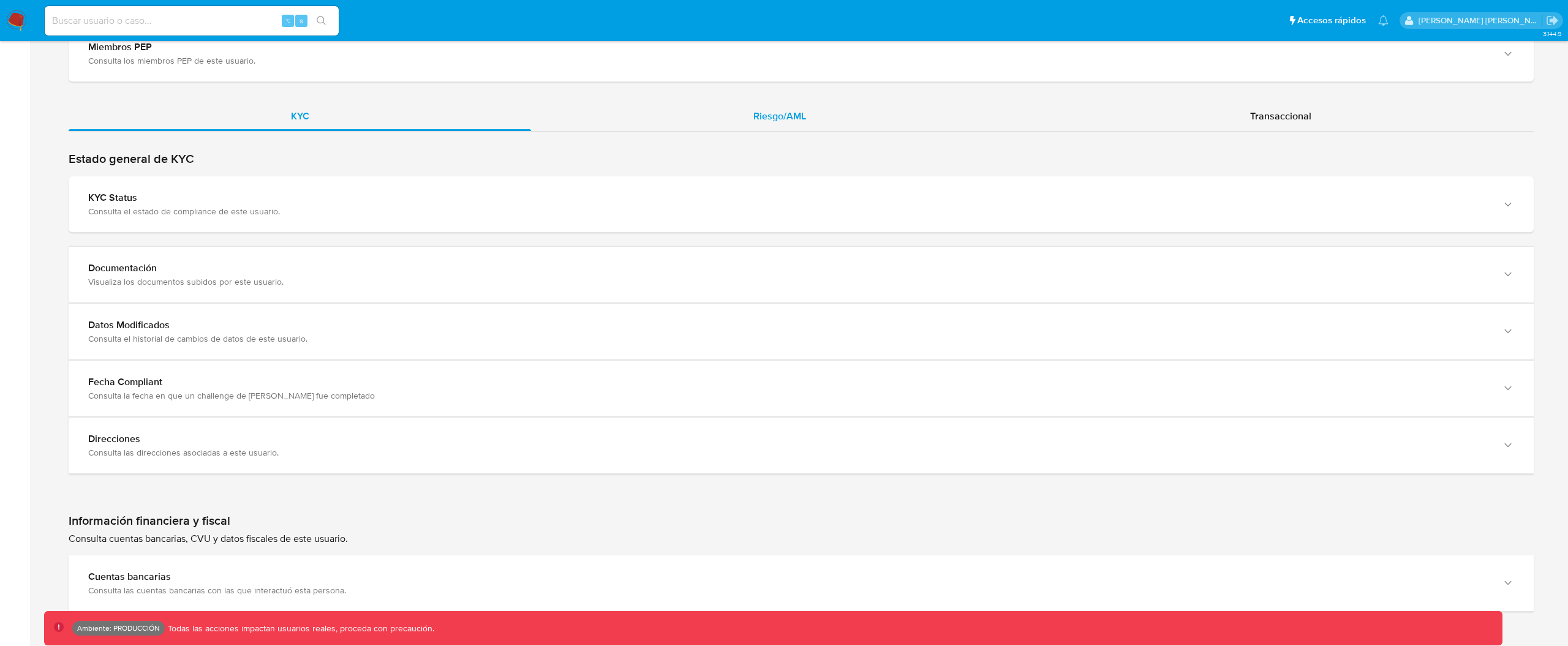 click on "Riesgo/AML" at bounding box center (780, 116) 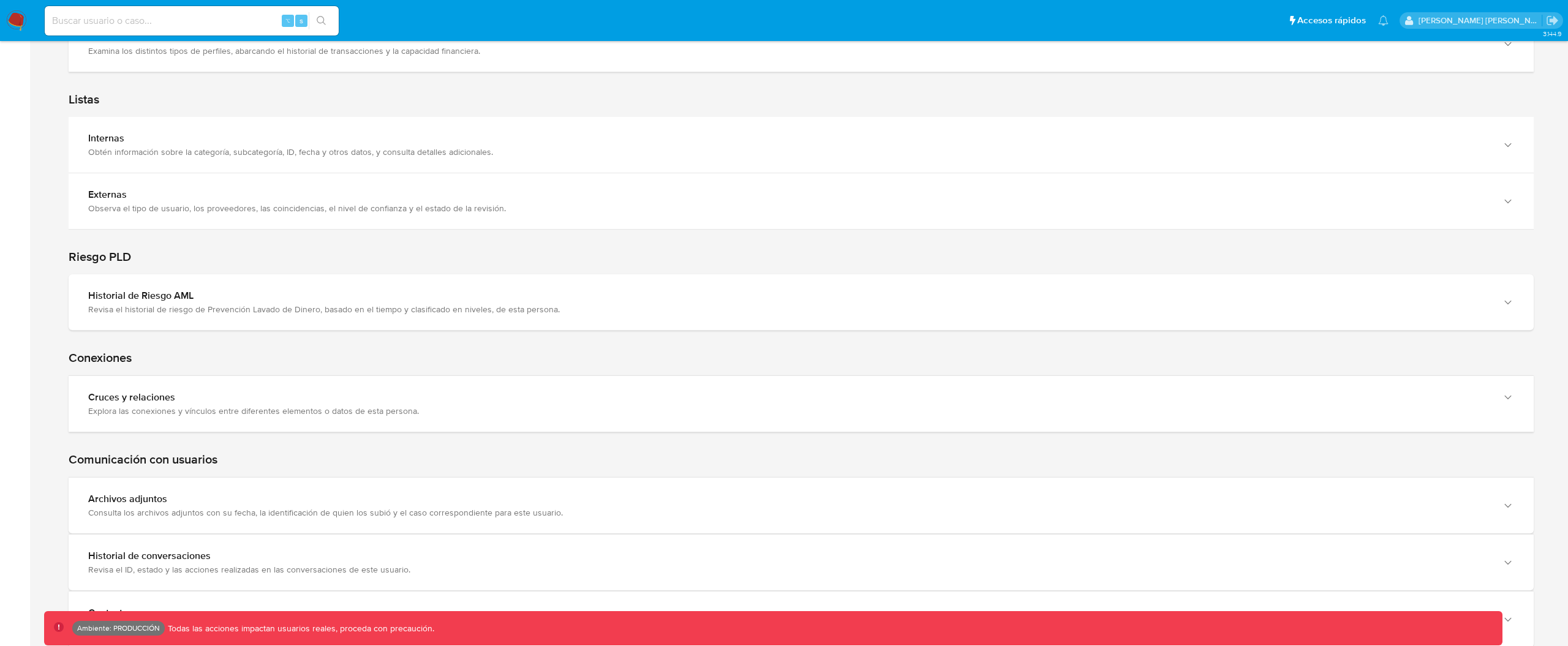 scroll, scrollTop: 1622, scrollLeft: 0, axis: vertical 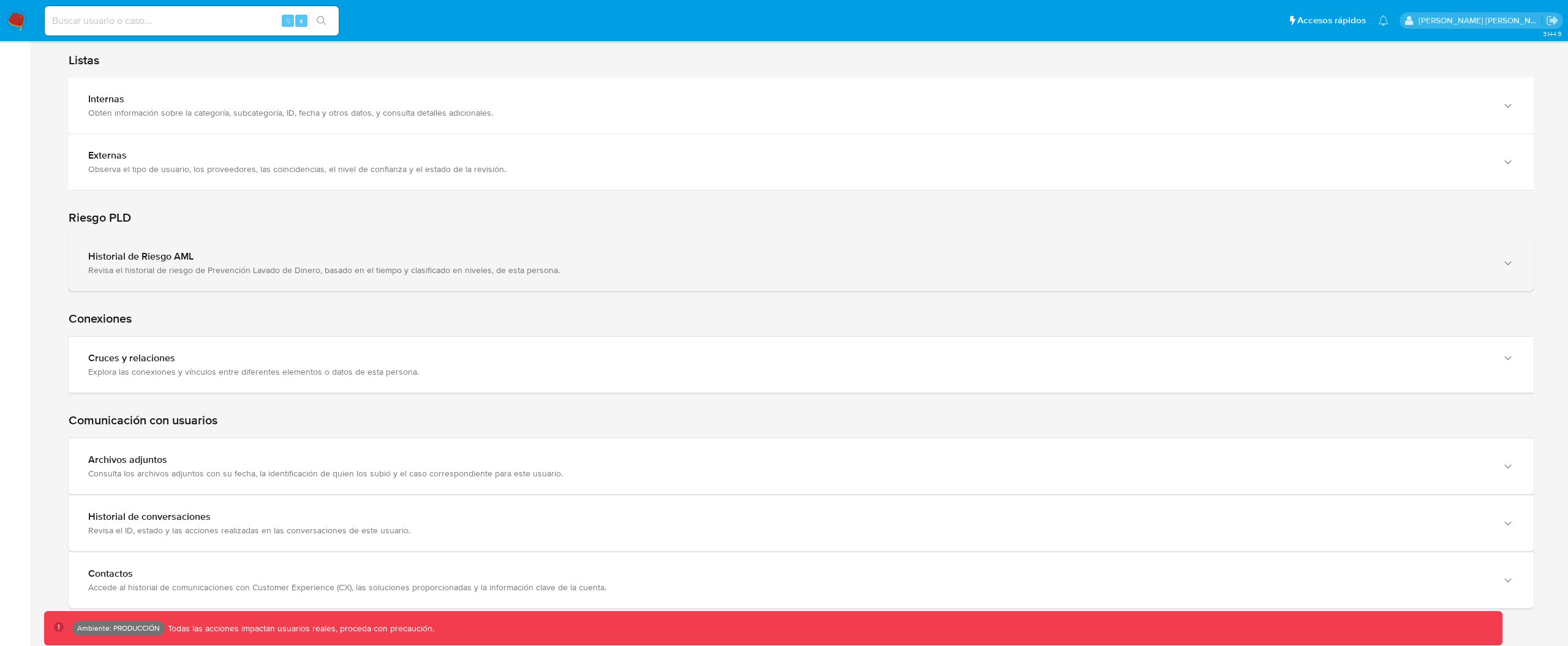 click on "Historial de Riesgo AML Revisa el historial de riesgo de Prevención Lavado de Dinero, basado en el tiempo y clasificado en niveles, de esta persona." at bounding box center (801, 263) 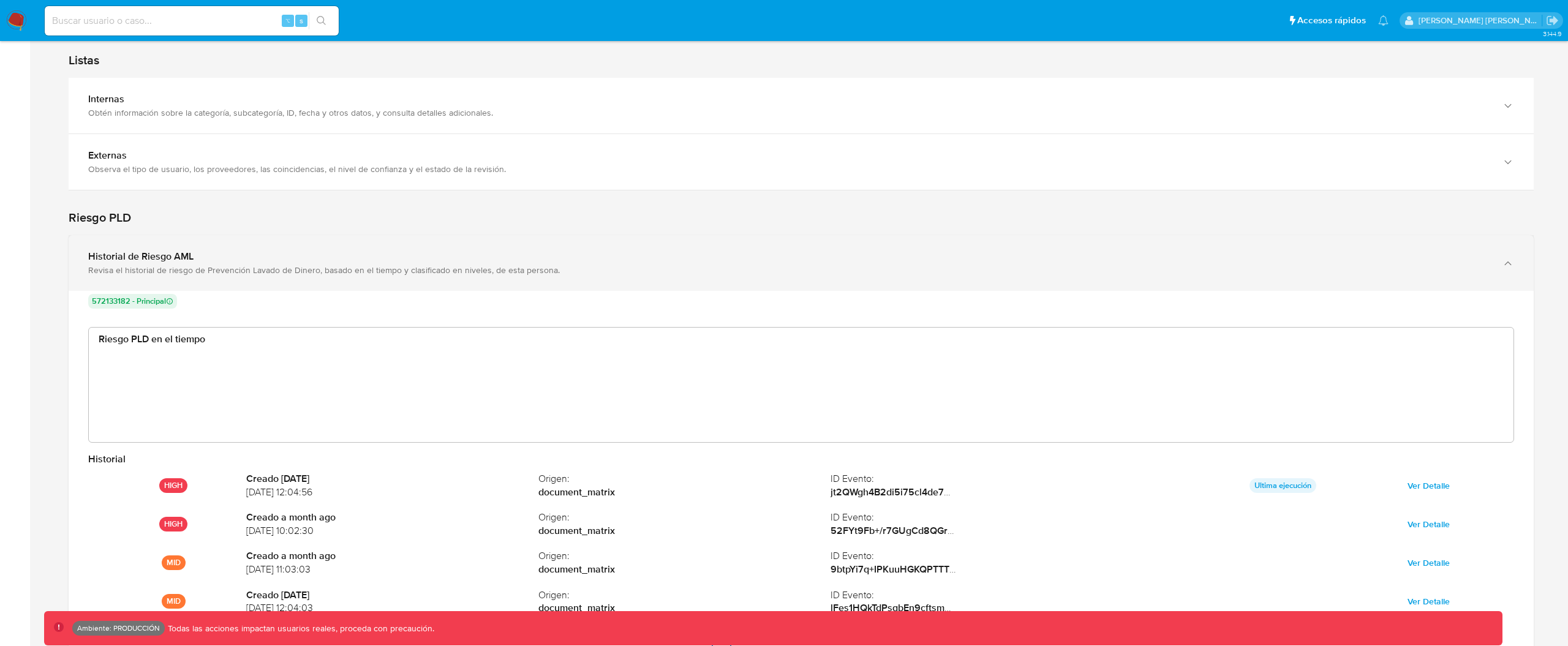 scroll, scrollTop: 612230, scrollLeft: 611095, axis: both 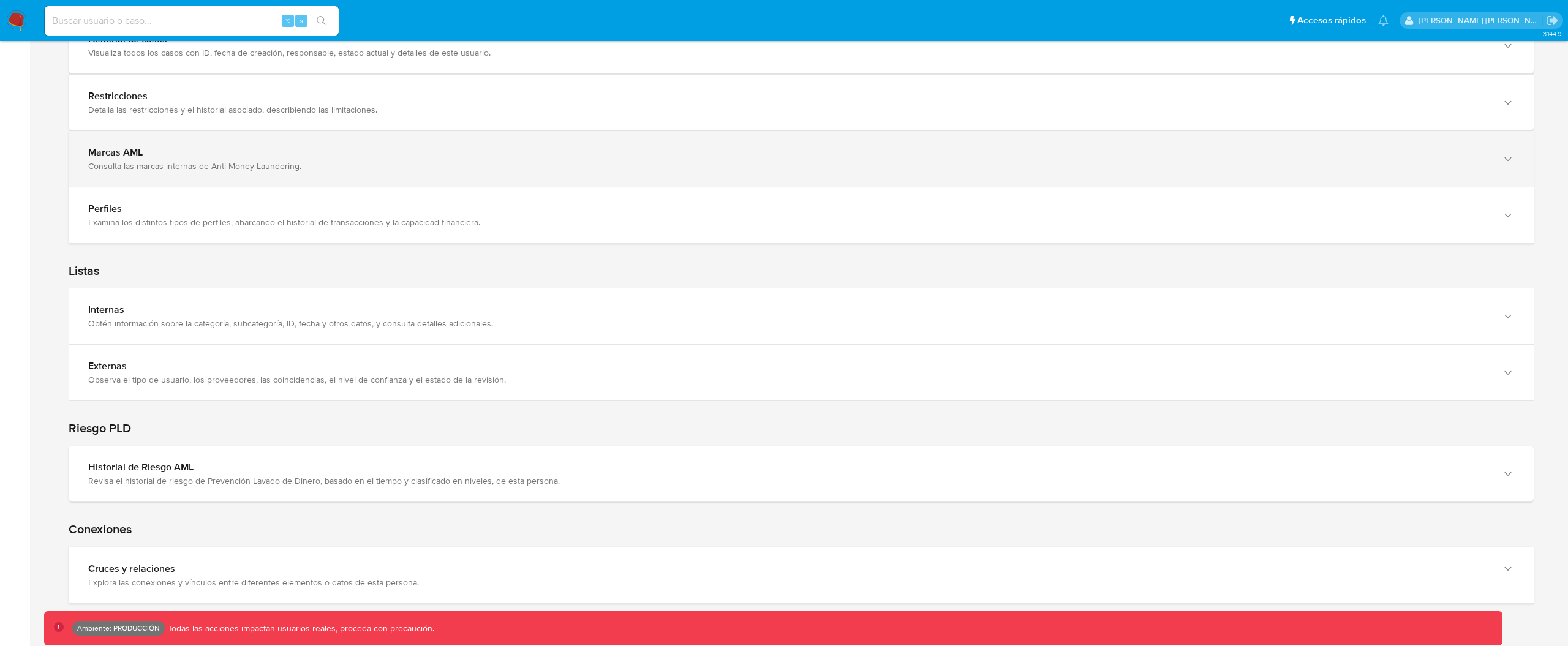 click on "Marcas AML Consulta las marcas internas de Anti Money Laundering." at bounding box center (801, 159) 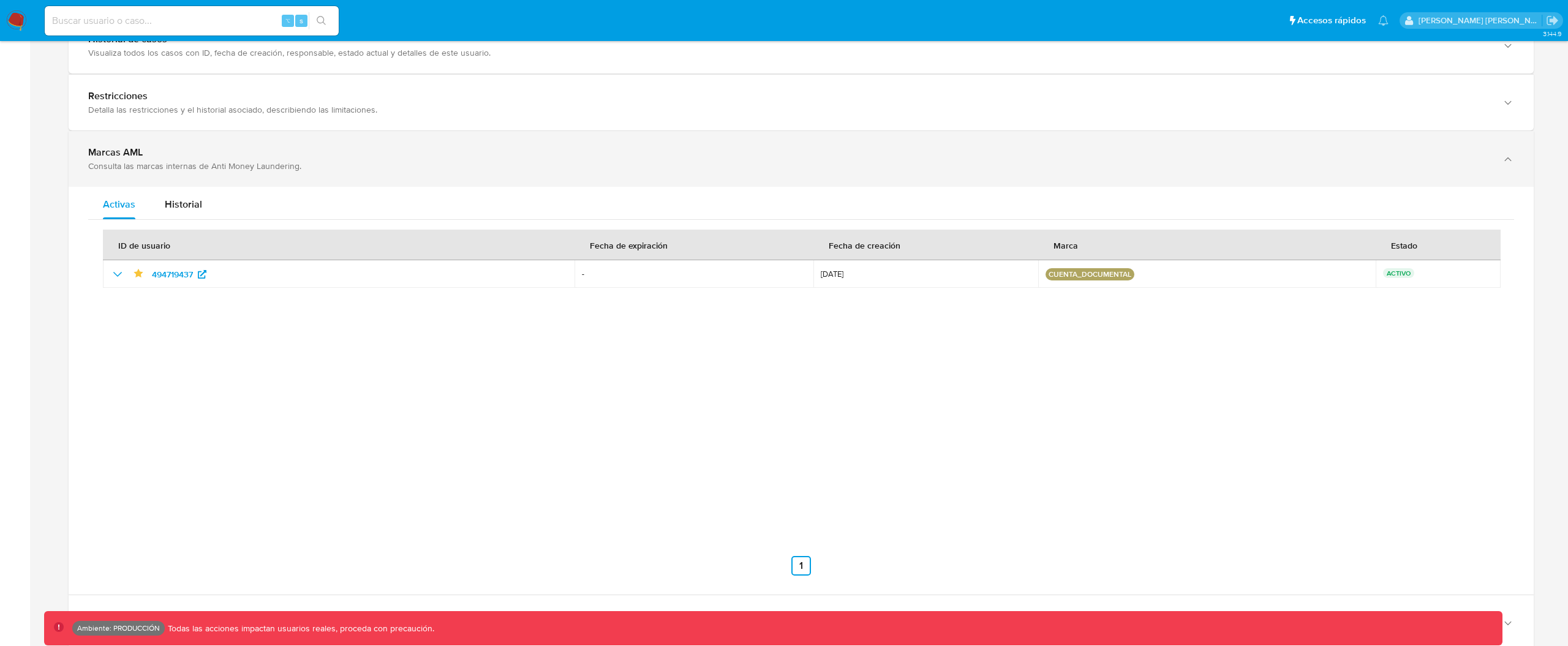 click on "Marcas AML Consulta las marcas internas de Anti Money Laundering." at bounding box center (801, 159) 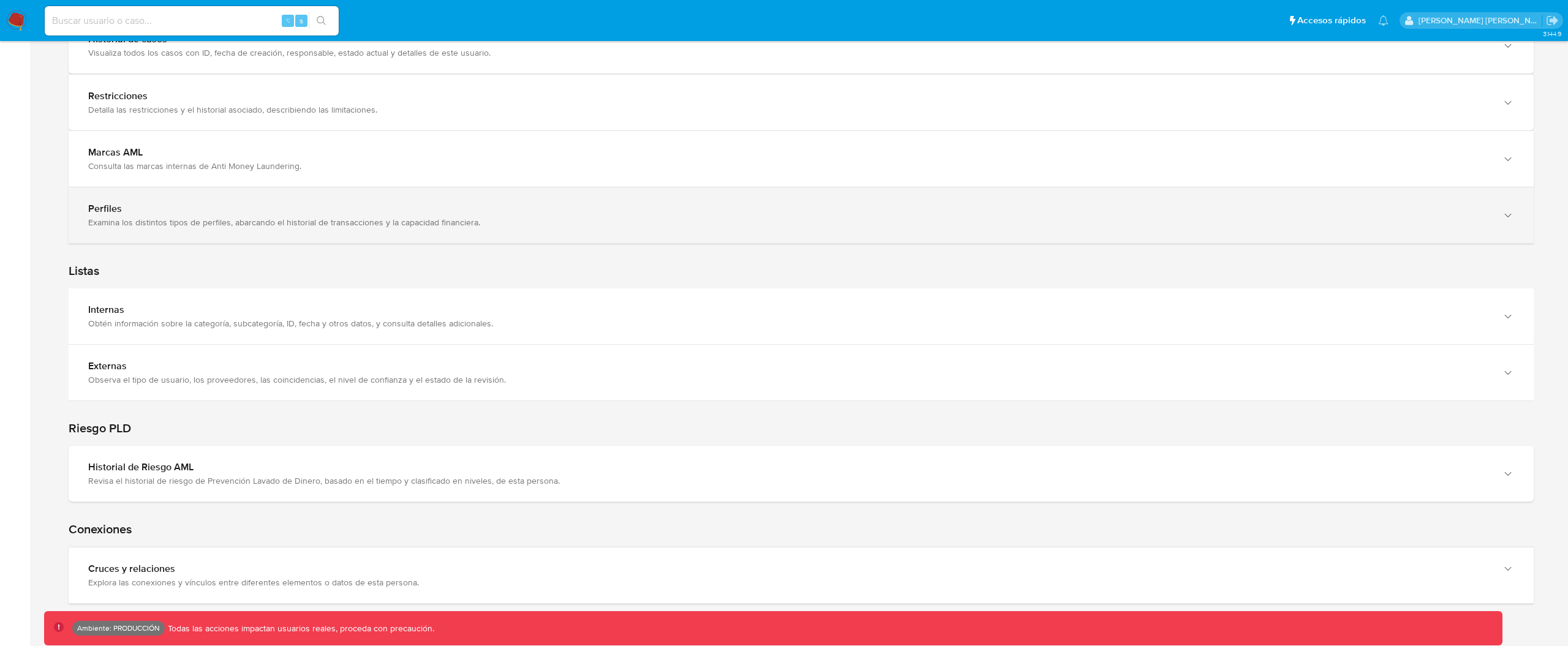 click on "Perfiles" at bounding box center (789, 209) 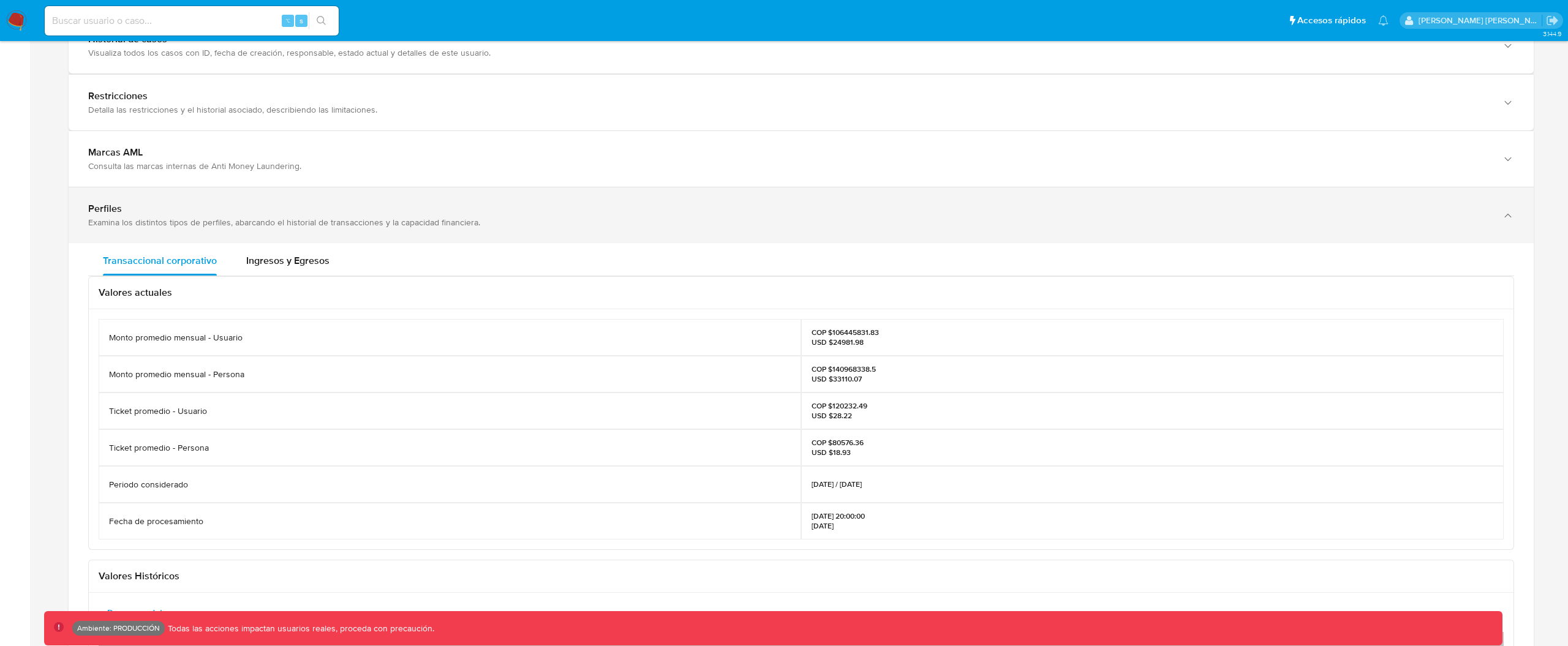 type 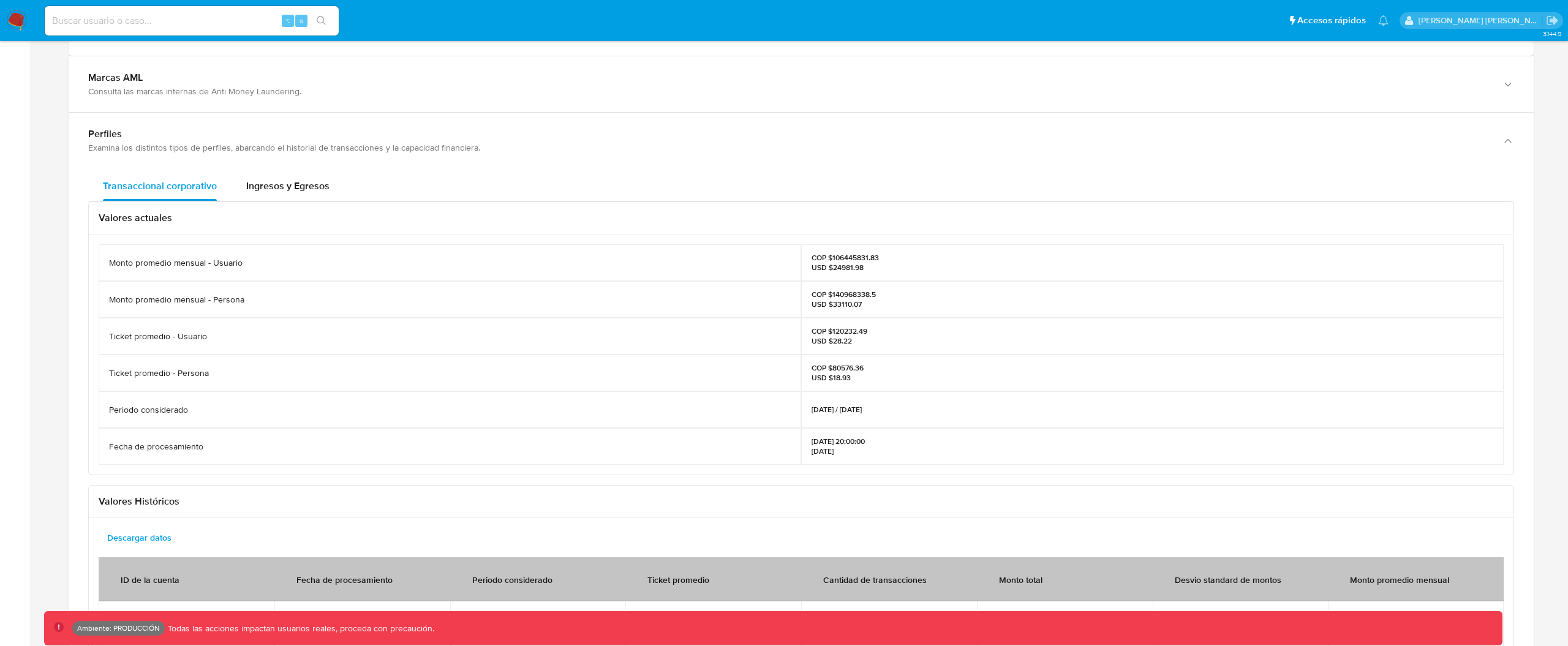 scroll, scrollTop: 1485, scrollLeft: 0, axis: vertical 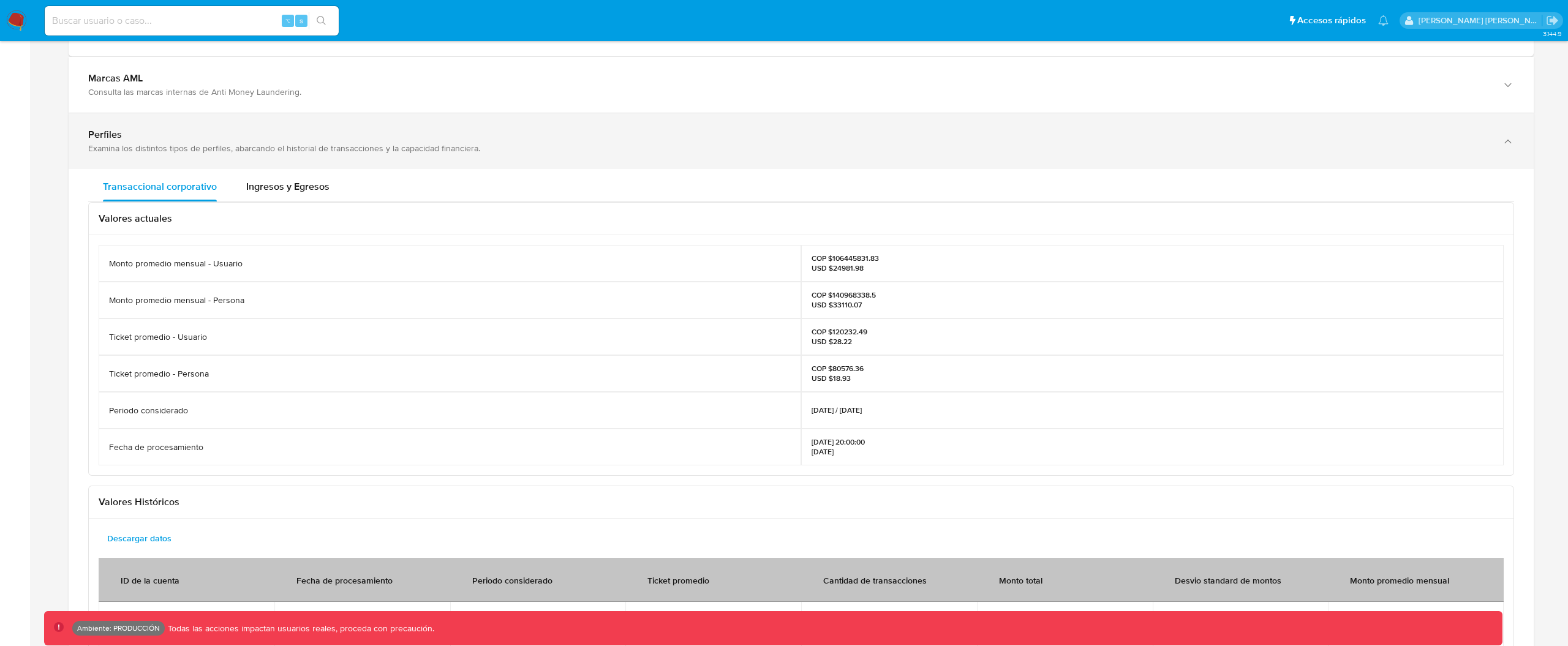 click on "Perfiles Examina los distintos tipos de perfiles, abarcando el historial de transacciones y la capacidad financiera." at bounding box center [801, 141] 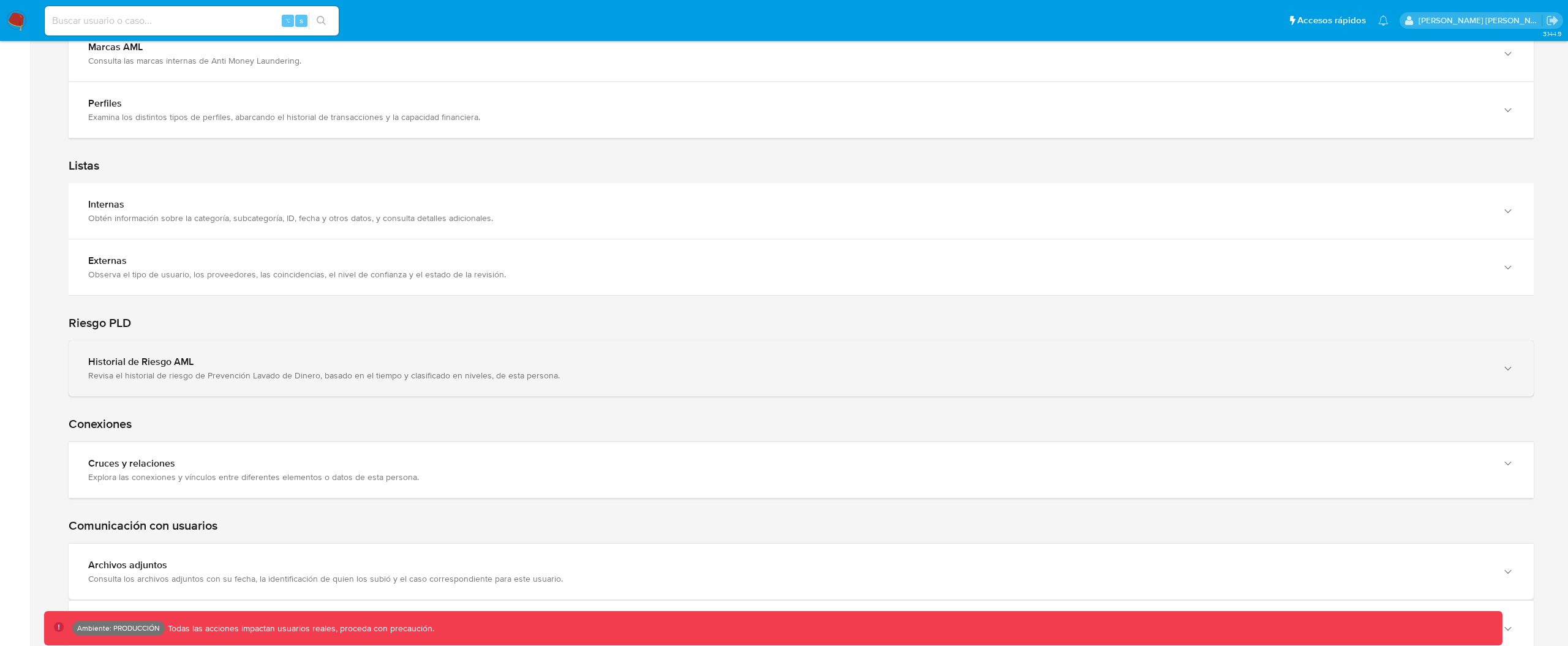 scroll, scrollTop: 1512, scrollLeft: 0, axis: vertical 